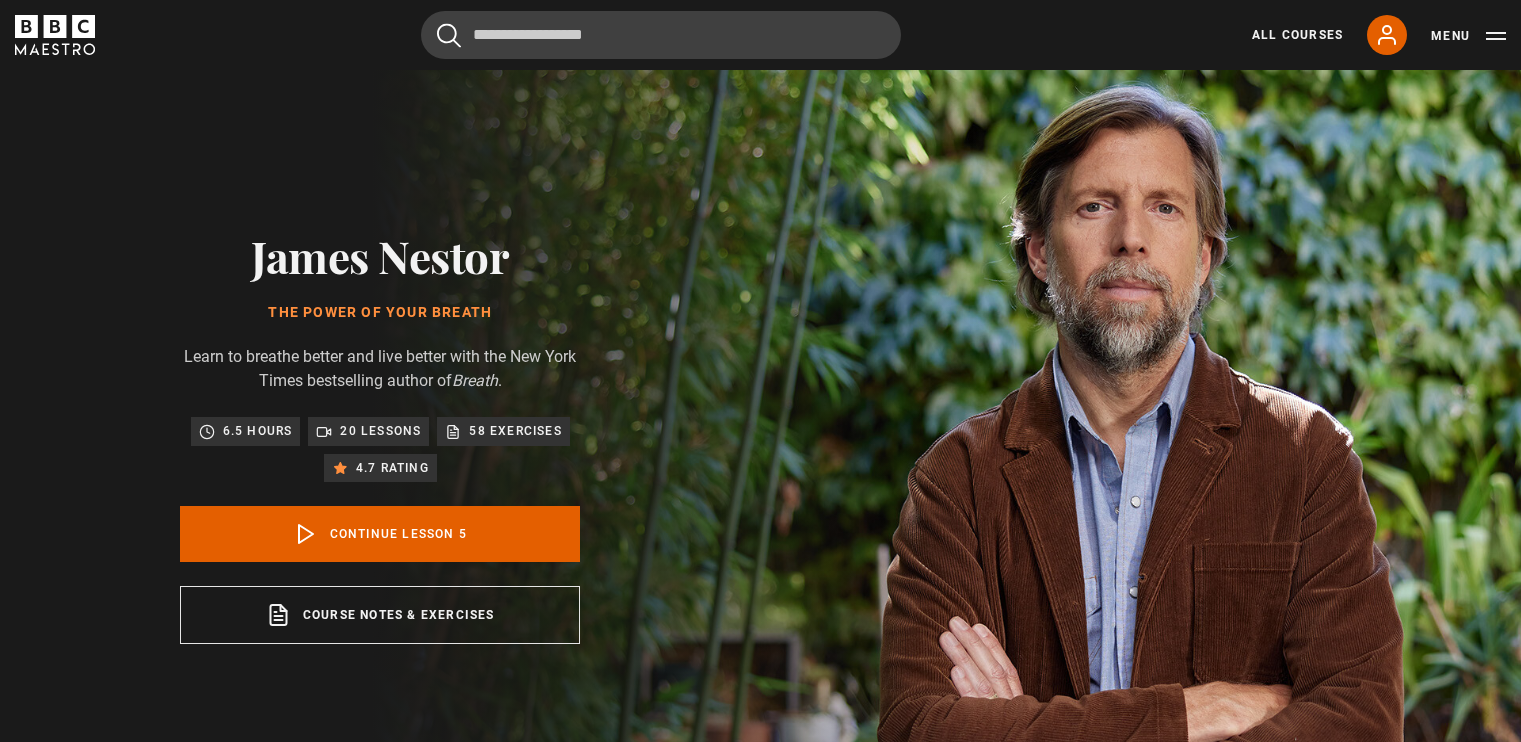 scroll, scrollTop: 874, scrollLeft: 0, axis: vertical 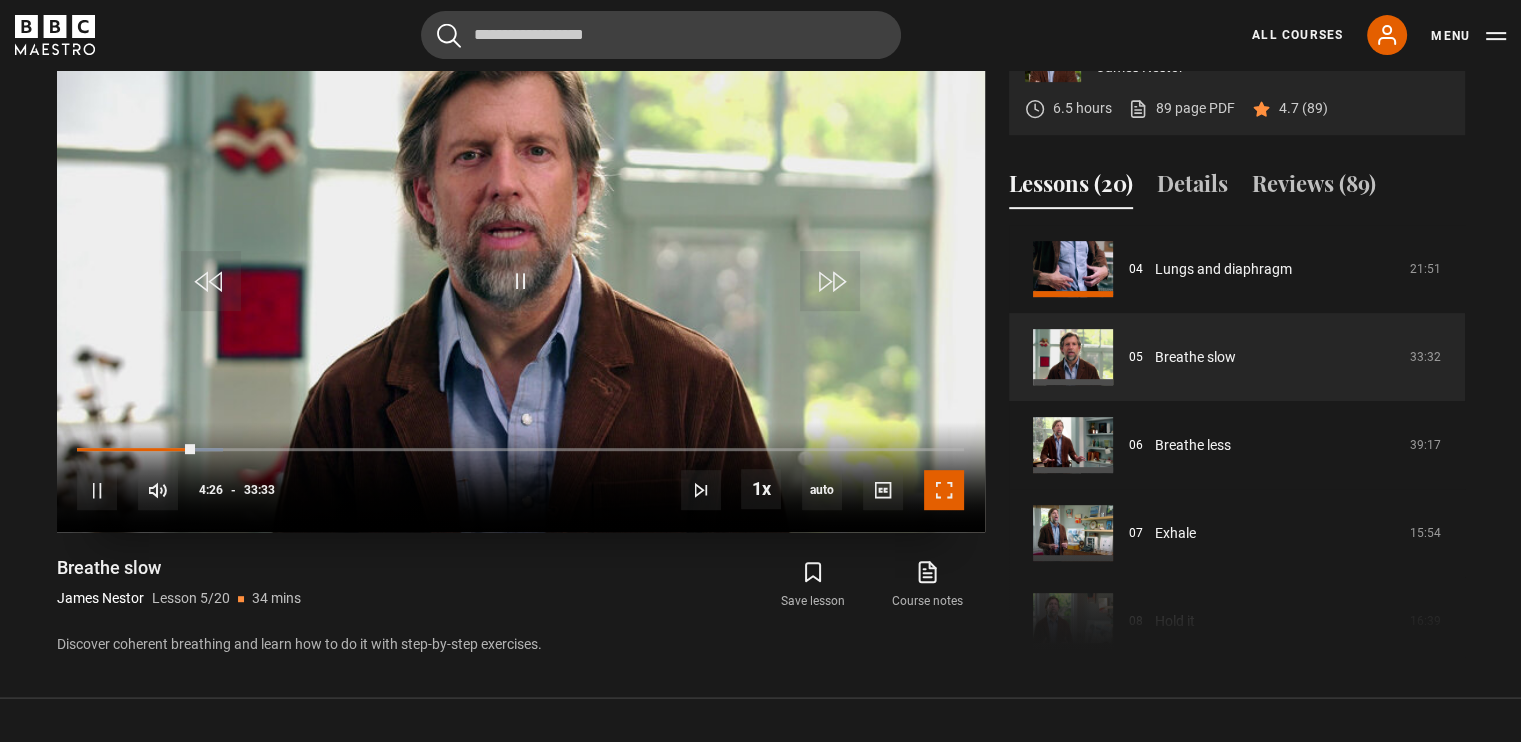 click at bounding box center (944, 490) 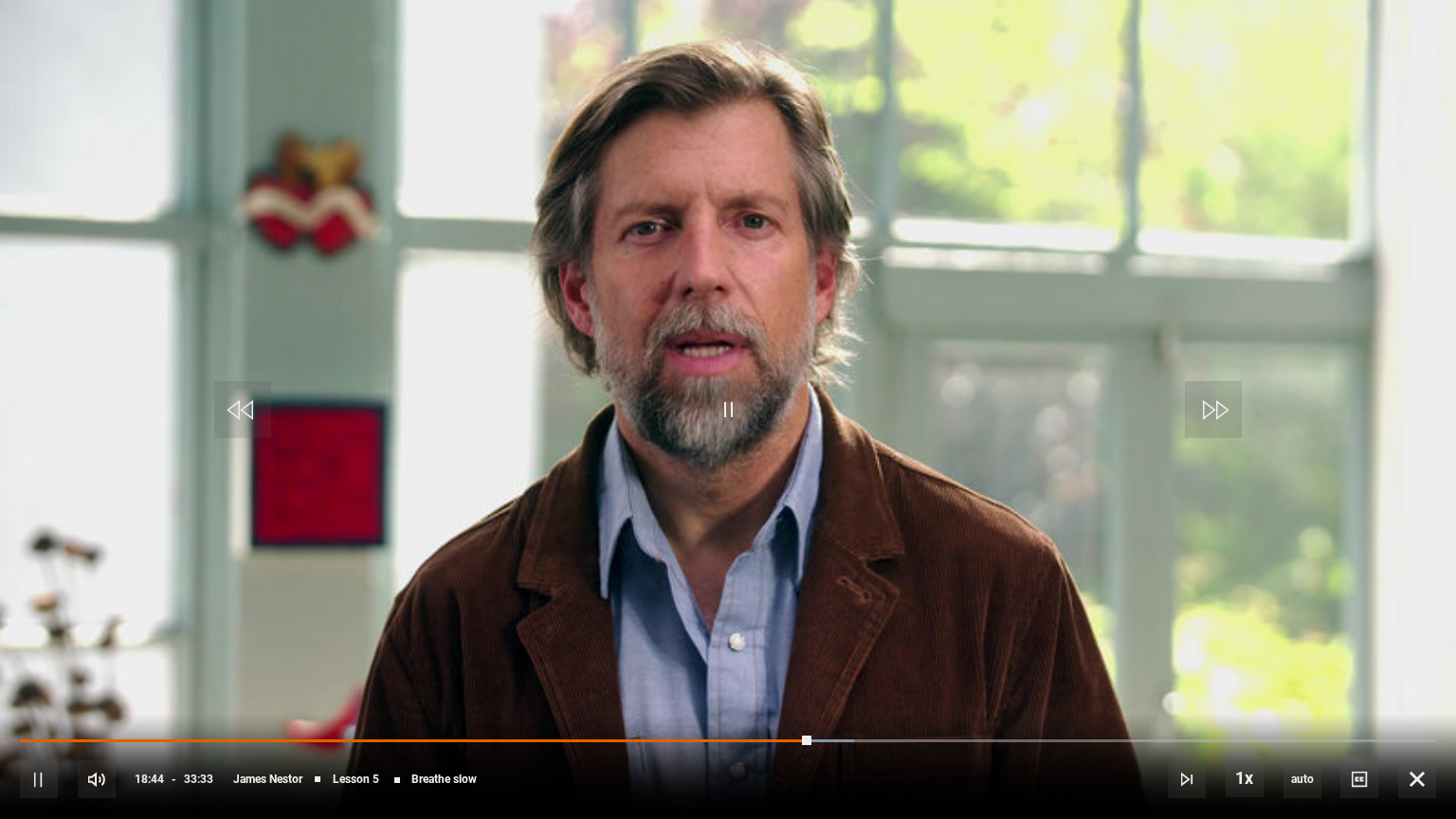 click at bounding box center [728, 410] 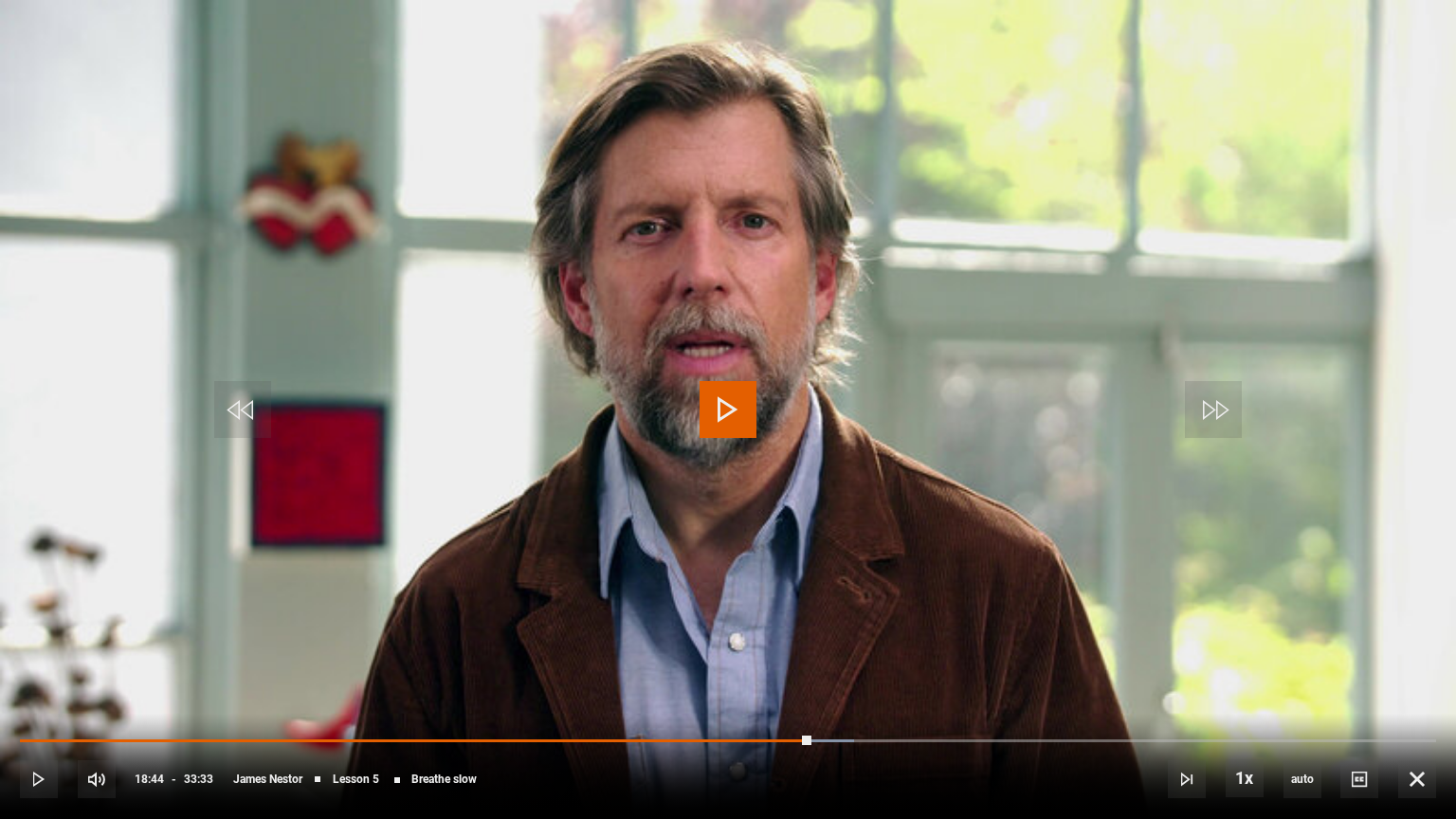 click at bounding box center (728, 410) 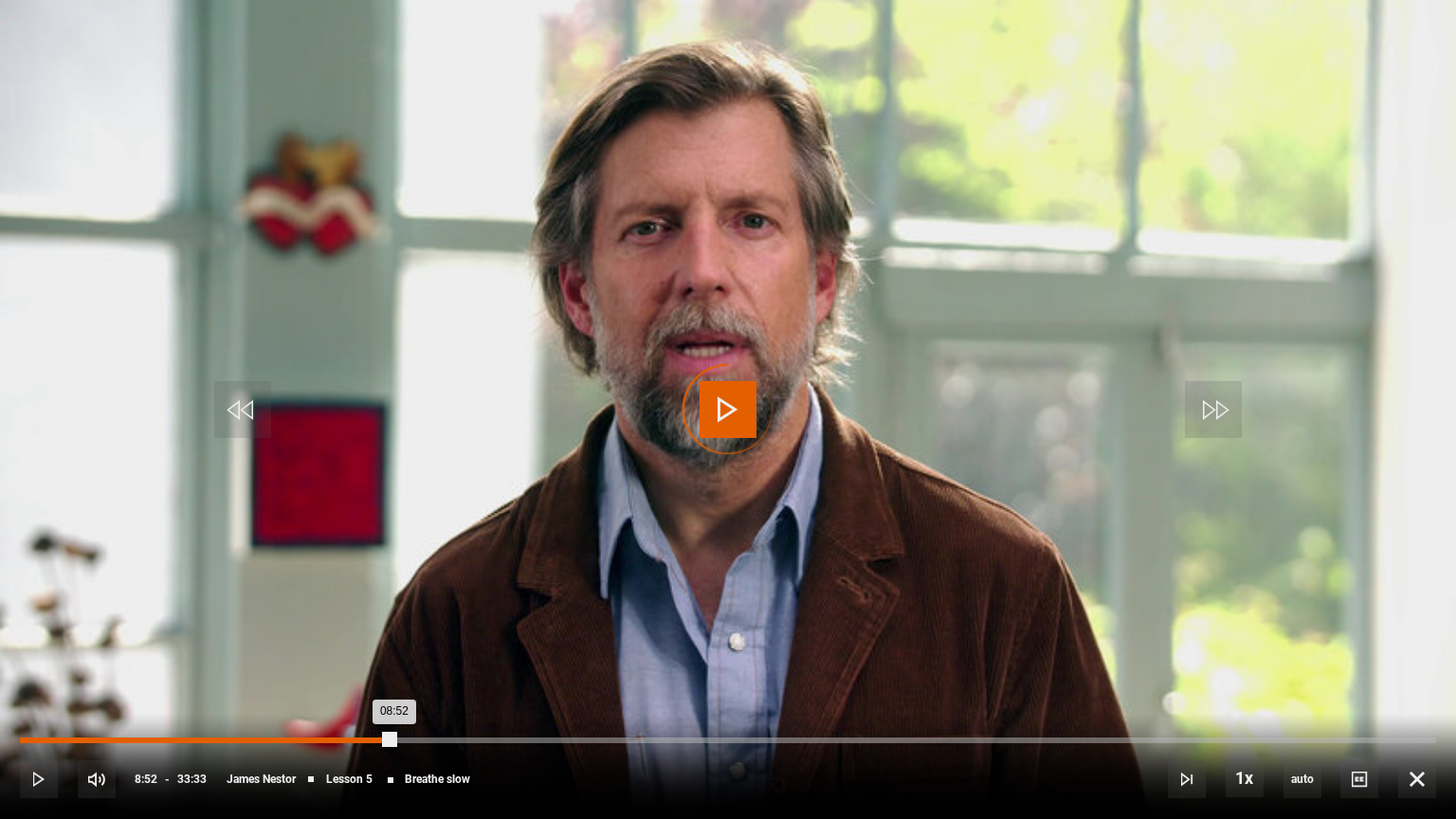 click on "Loaded :  0.00% 08:52 08:52" at bounding box center [728, 750] 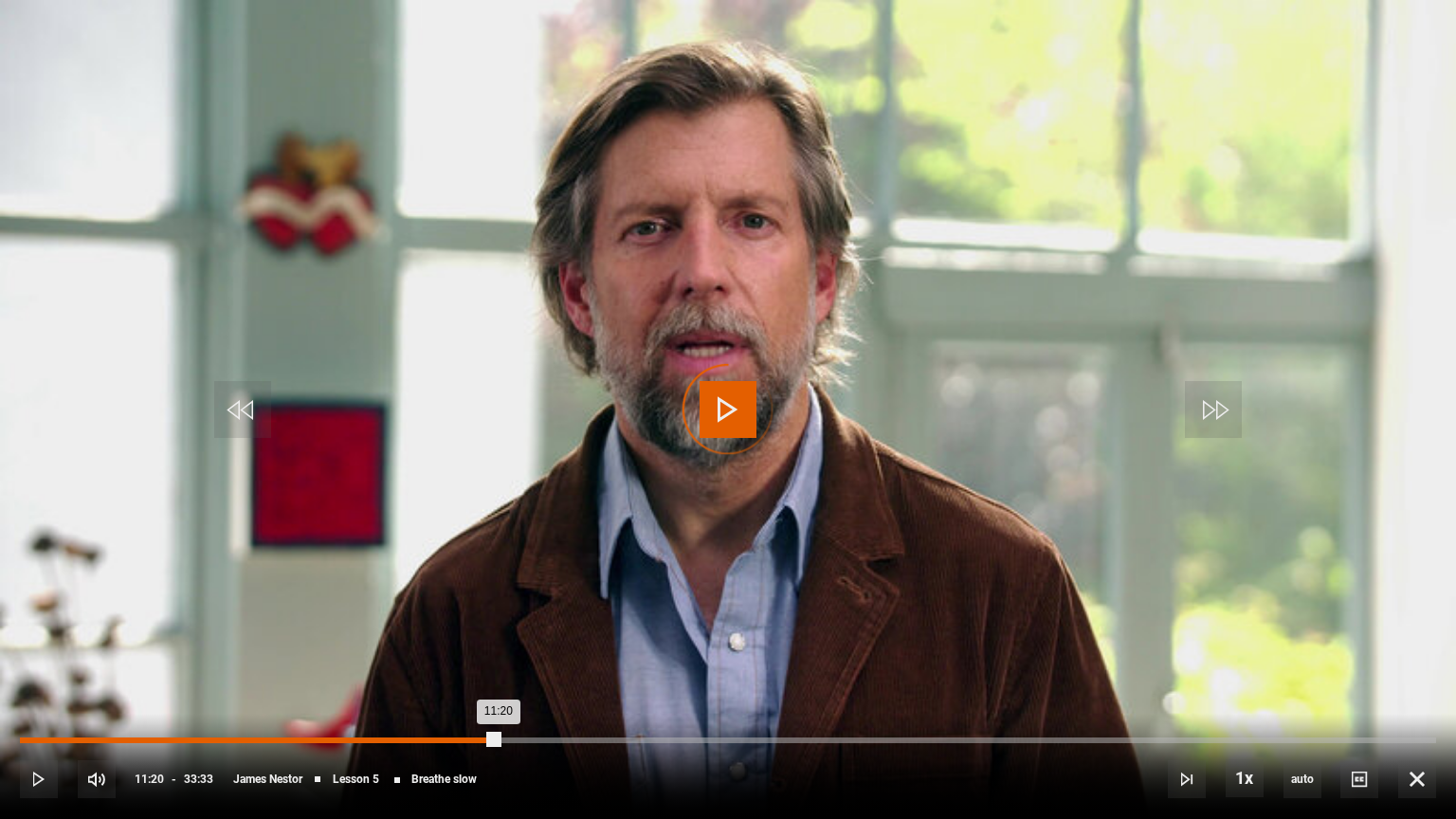 click on "Loaded :  31.05% 11:20 11:20" at bounding box center (728, 740) 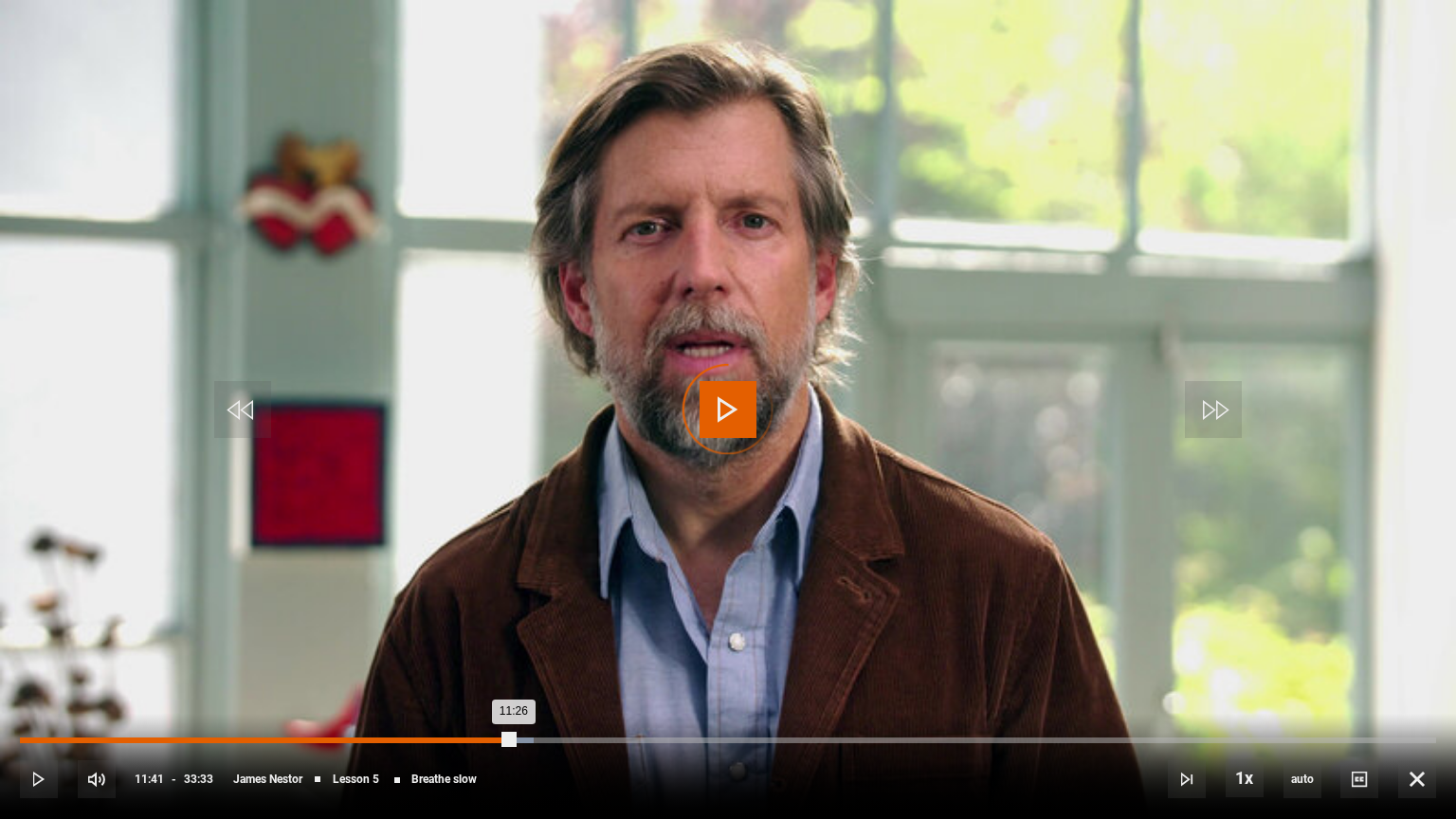 click on "Loaded :  36.26% 11:41 11:26" at bounding box center (728, 740) 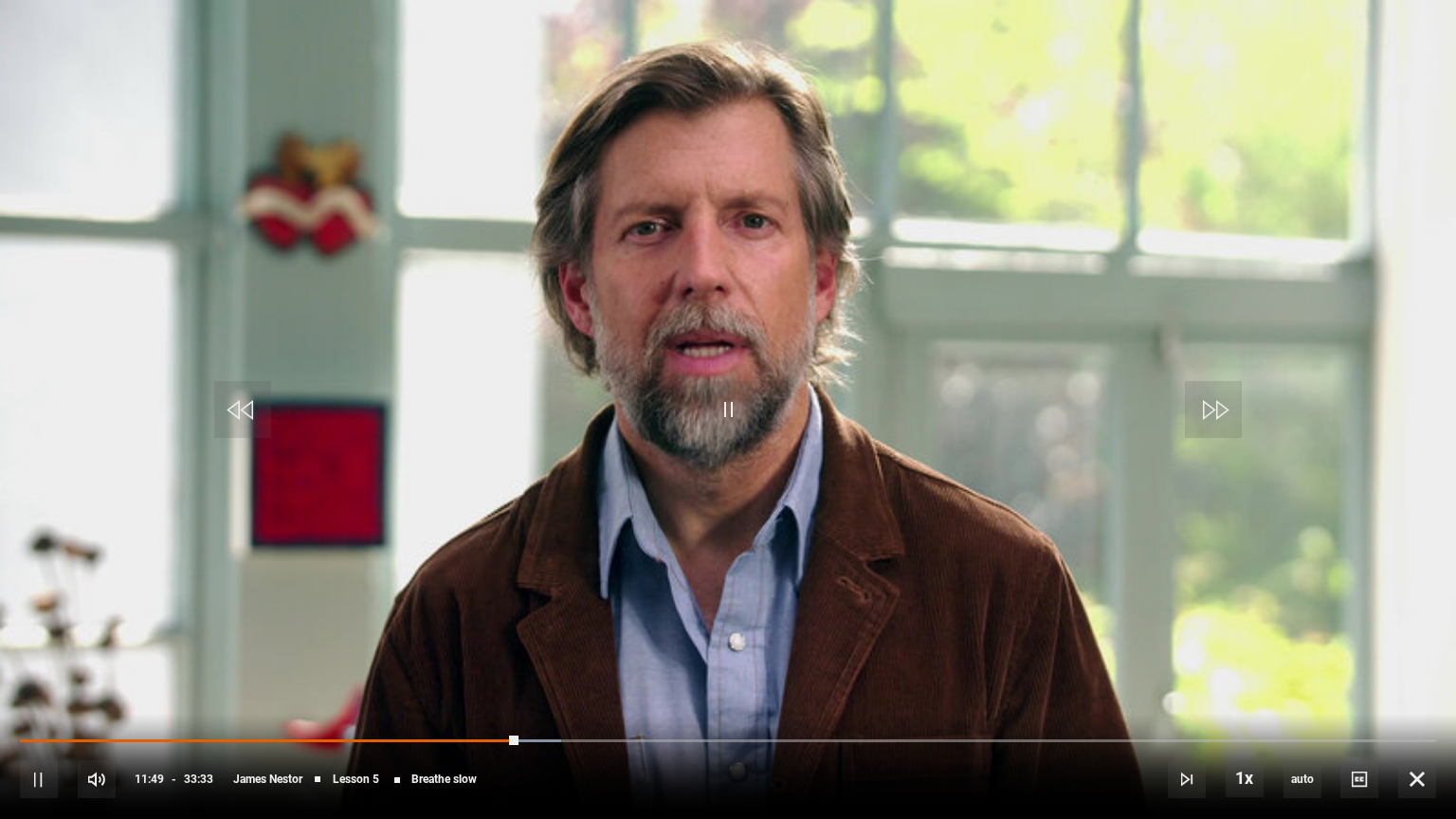 click on "10s Skip Back 10 seconds Pause 10s Skip Forward 10 seconds Loaded :  38.25% 11:58 11:49 Pause Mute Current Time  11:49 - Duration  33:33
James Nestor
Lesson 5
Breathe slow
1x Playback Rate 2x 1.5x 1x , selected 0.5x auto Quality 360p 720p 1080p 2160p Auto , selected Captions captions off , selected English  Captions" at bounding box center [728, 766] 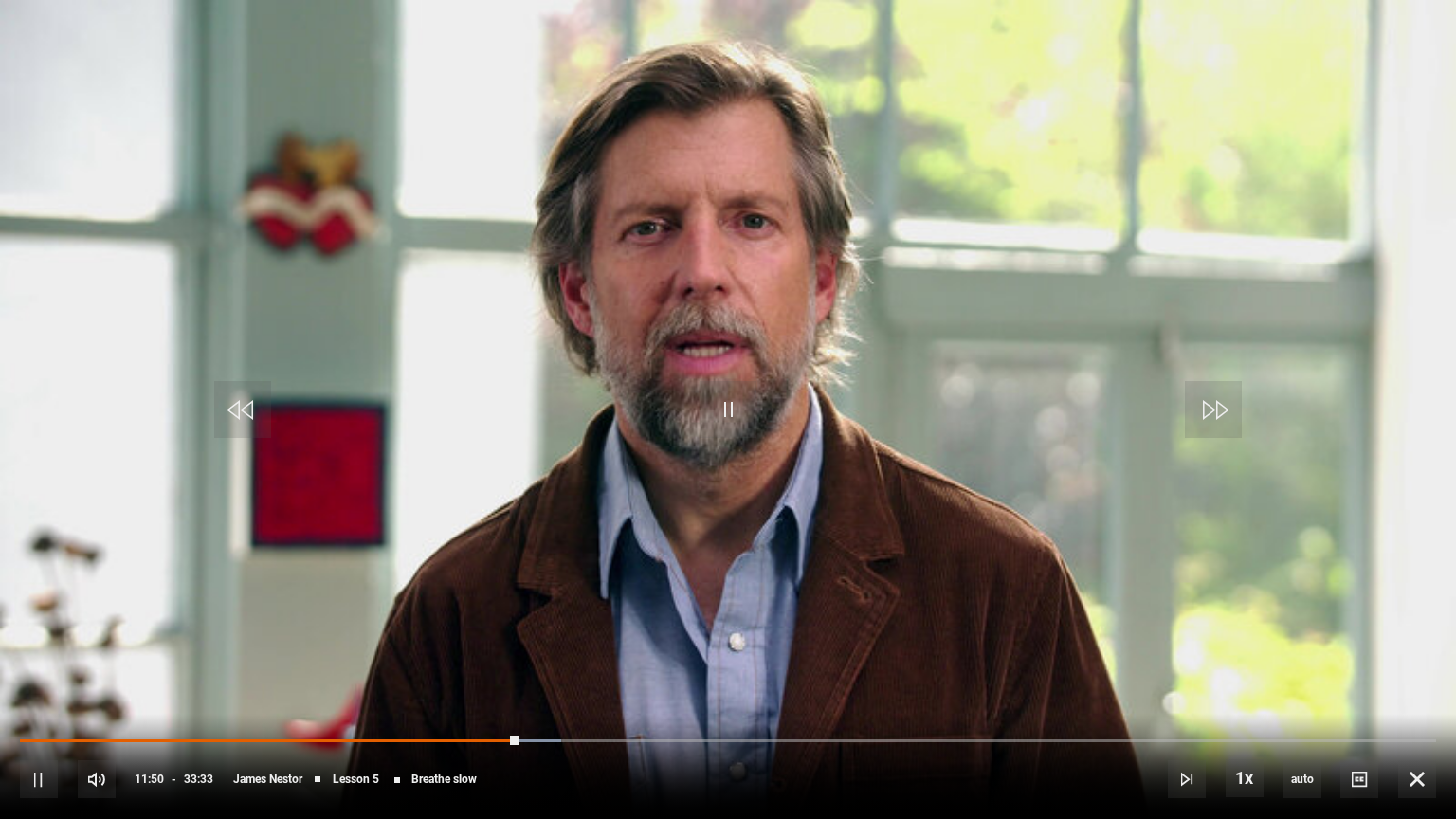 click on "10s Skip Back 10 seconds Pause 10s Skip Forward 10 seconds Loaded :  38.25% 11:58 11:50 Pause Mute Current Time  11:50 - Duration  33:33
James Nestor
Lesson 5
Breathe slow
1x Playback Rate 2x 1.5x 1x , selected 0.5x auto Quality 360p 720p 1080p 2160p Auto , selected Captions captions off , selected English  Captions" at bounding box center (728, 766) 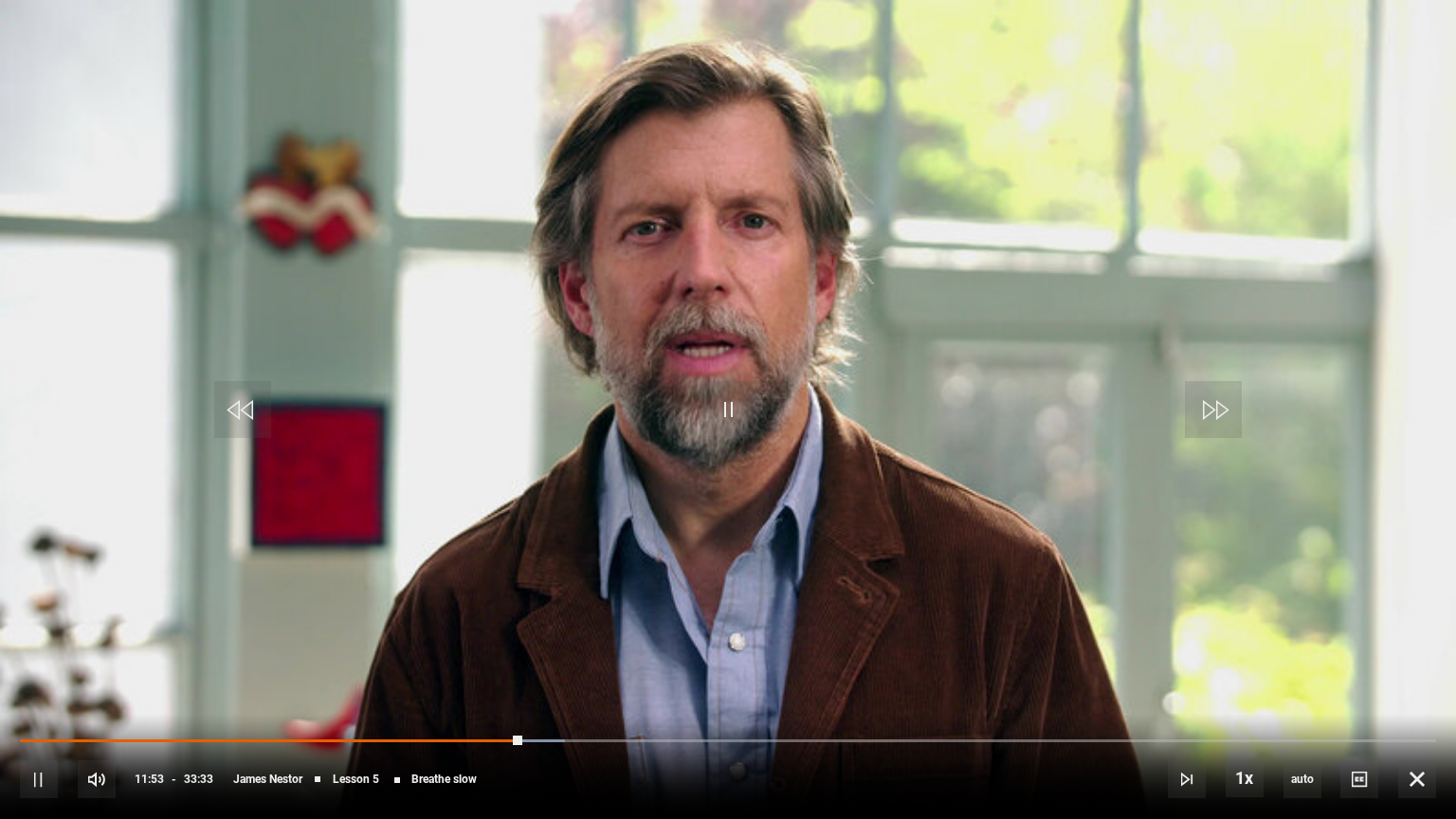 click on "10s Skip Back 10 seconds Pause 10s Skip Forward 10 seconds Loaded :  38.50% 11:58 11:53 Pause Mute Current Time  11:53 - Duration  33:33
James Nestor
Lesson 5
Breathe slow
1x Playback Rate 2x 1.5x 1x , selected 0.5x auto Quality 360p 720p 1080p 2160p Auto , selected Captions captions off , selected English  Captions" at bounding box center (728, 766) 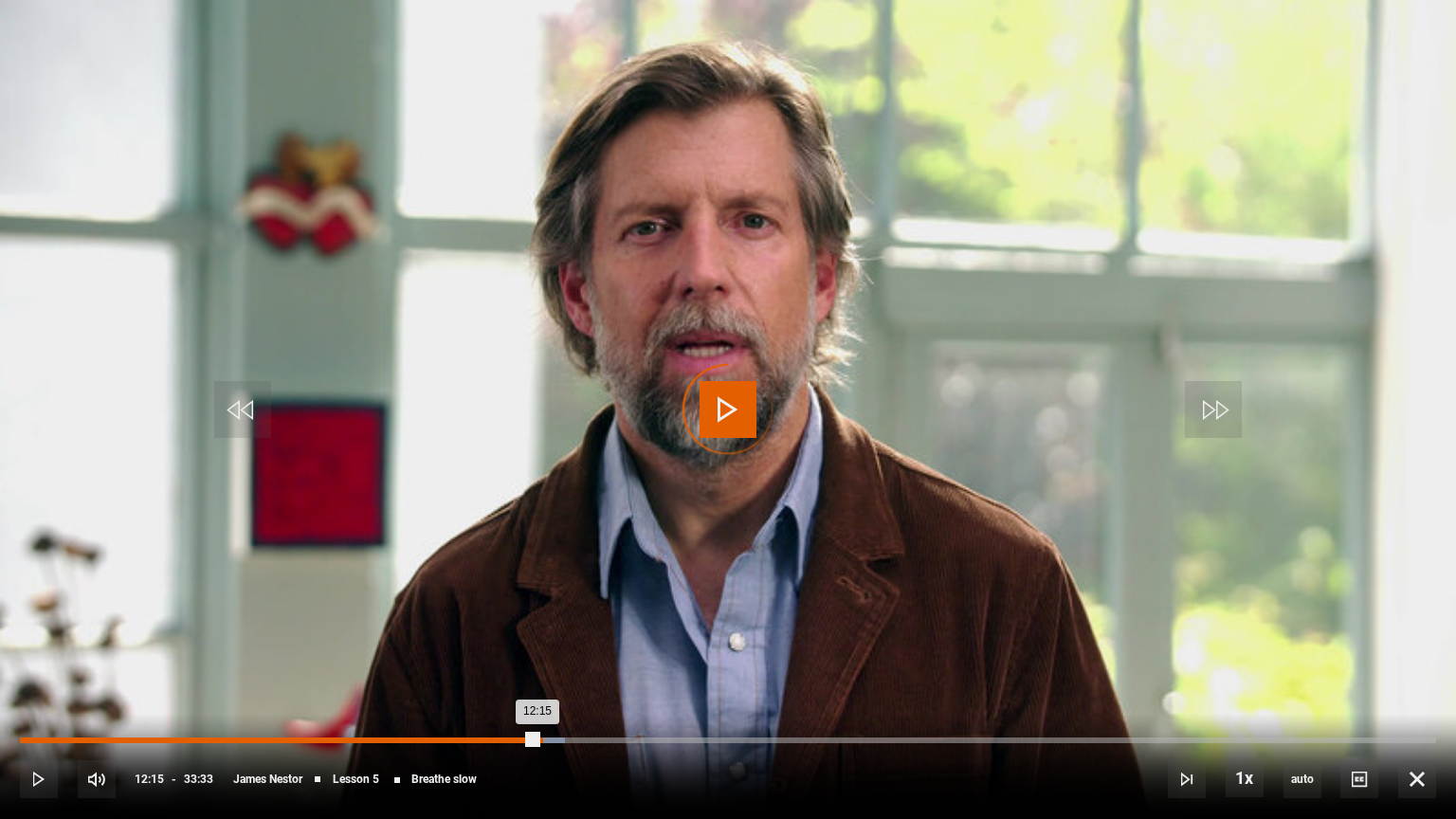 drag, startPoint x: 521, startPoint y: 739, endPoint x: 539, endPoint y: 739, distance: 18 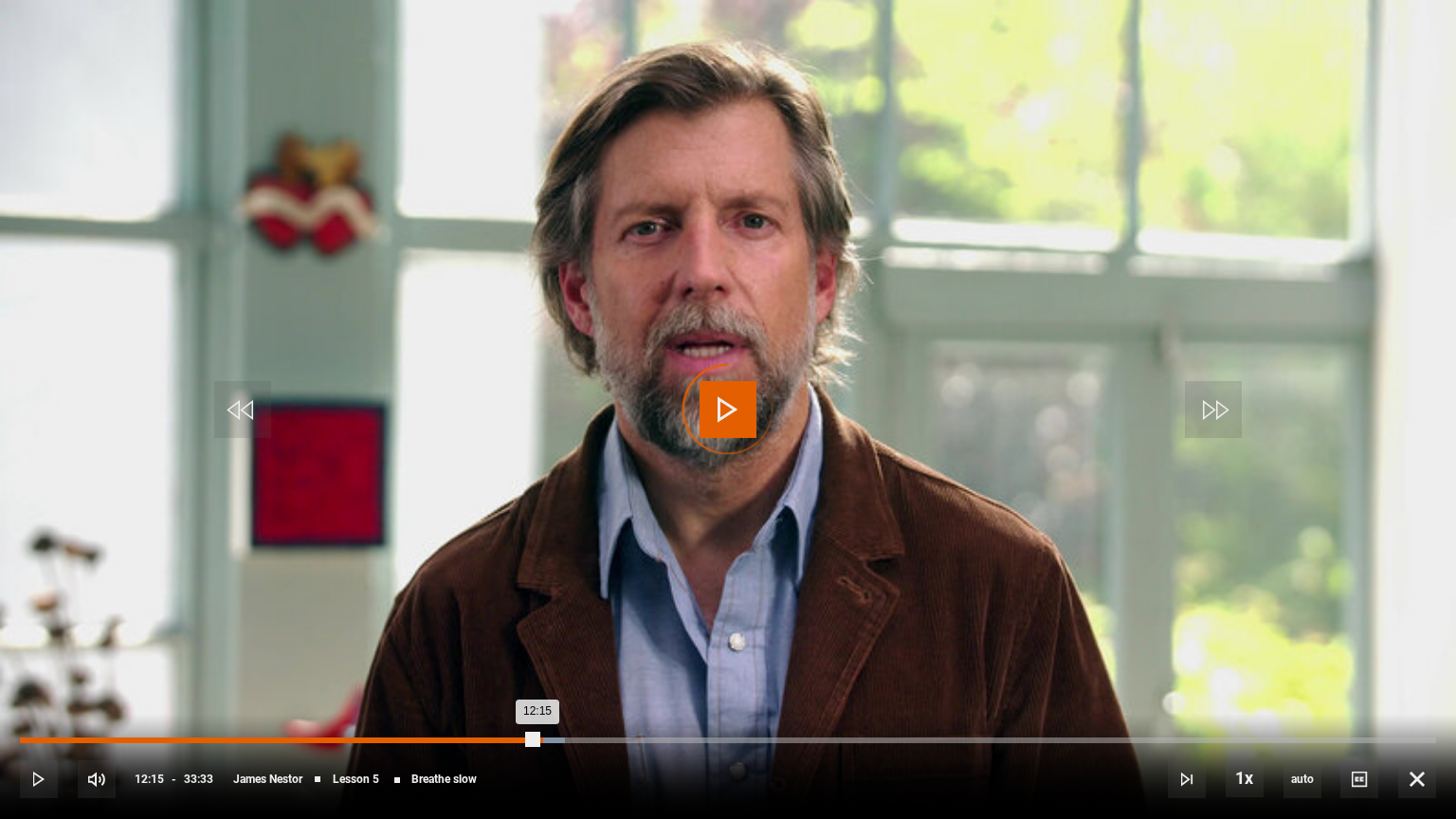 click on "12:15" at bounding box center (279, 740) 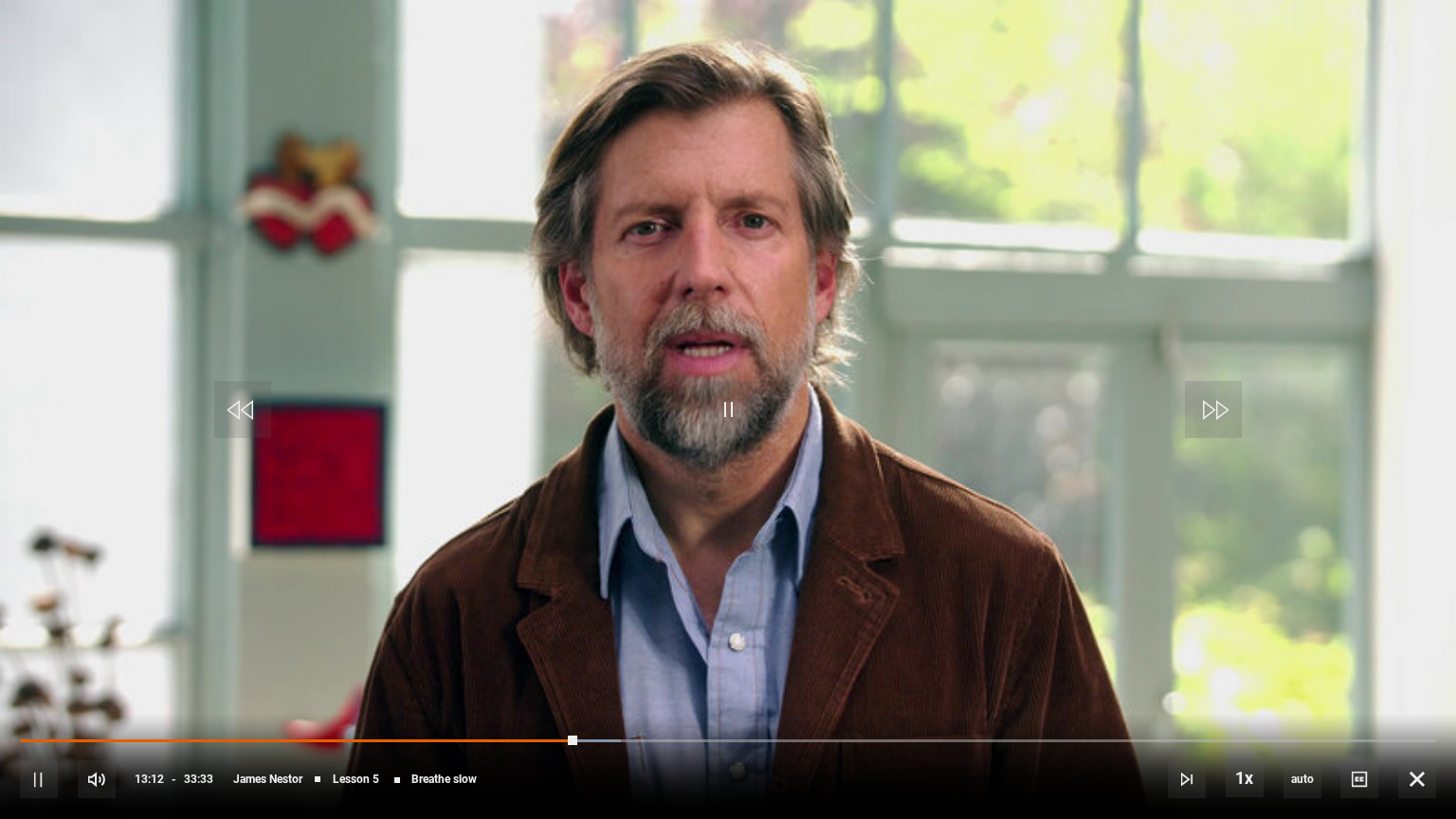 drag, startPoint x: 576, startPoint y: 738, endPoint x: 595, endPoint y: 736, distance: 19.10497 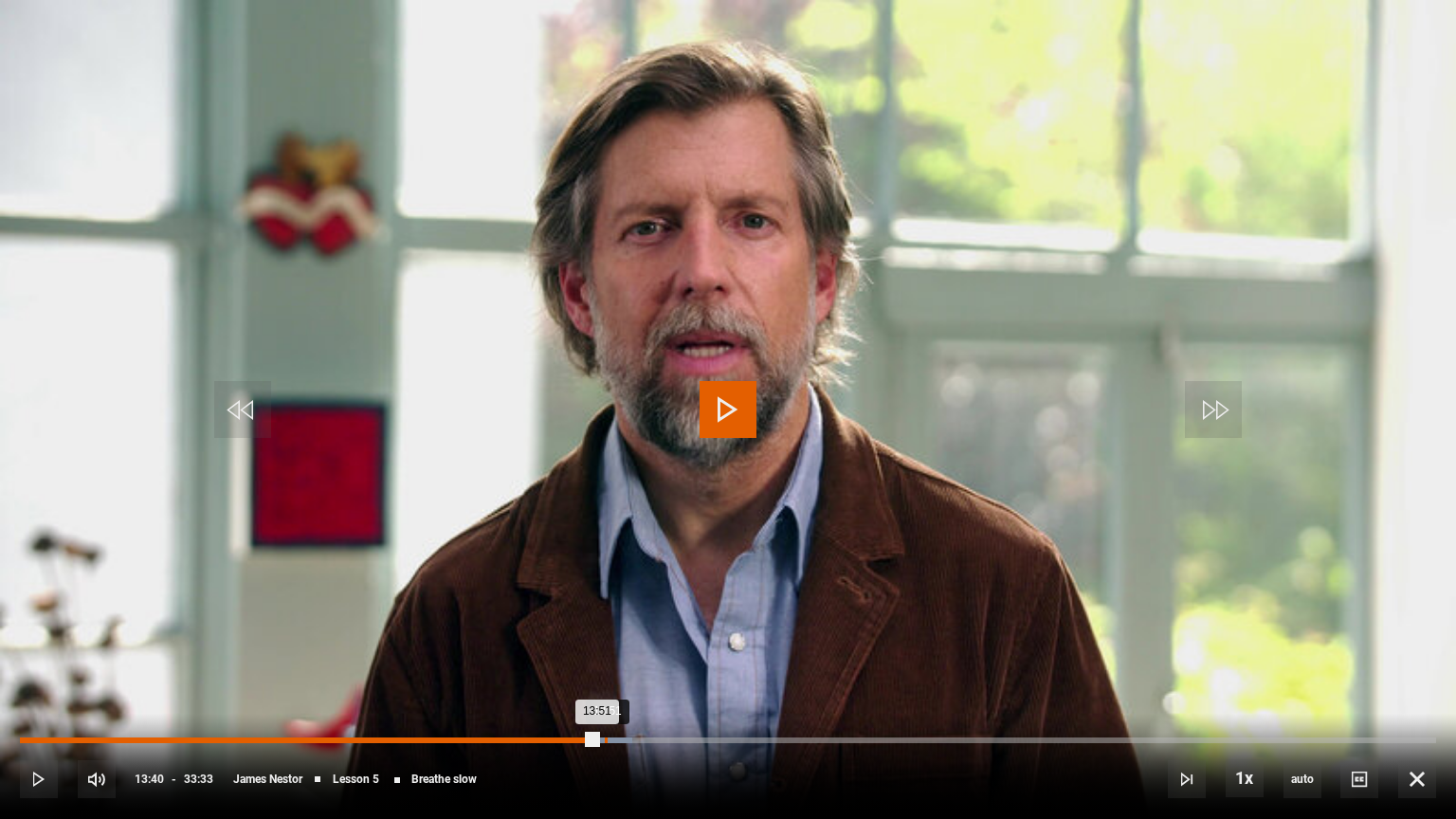 click on "Loaded :  43.22% 13:51 13:51" at bounding box center (728, 740) 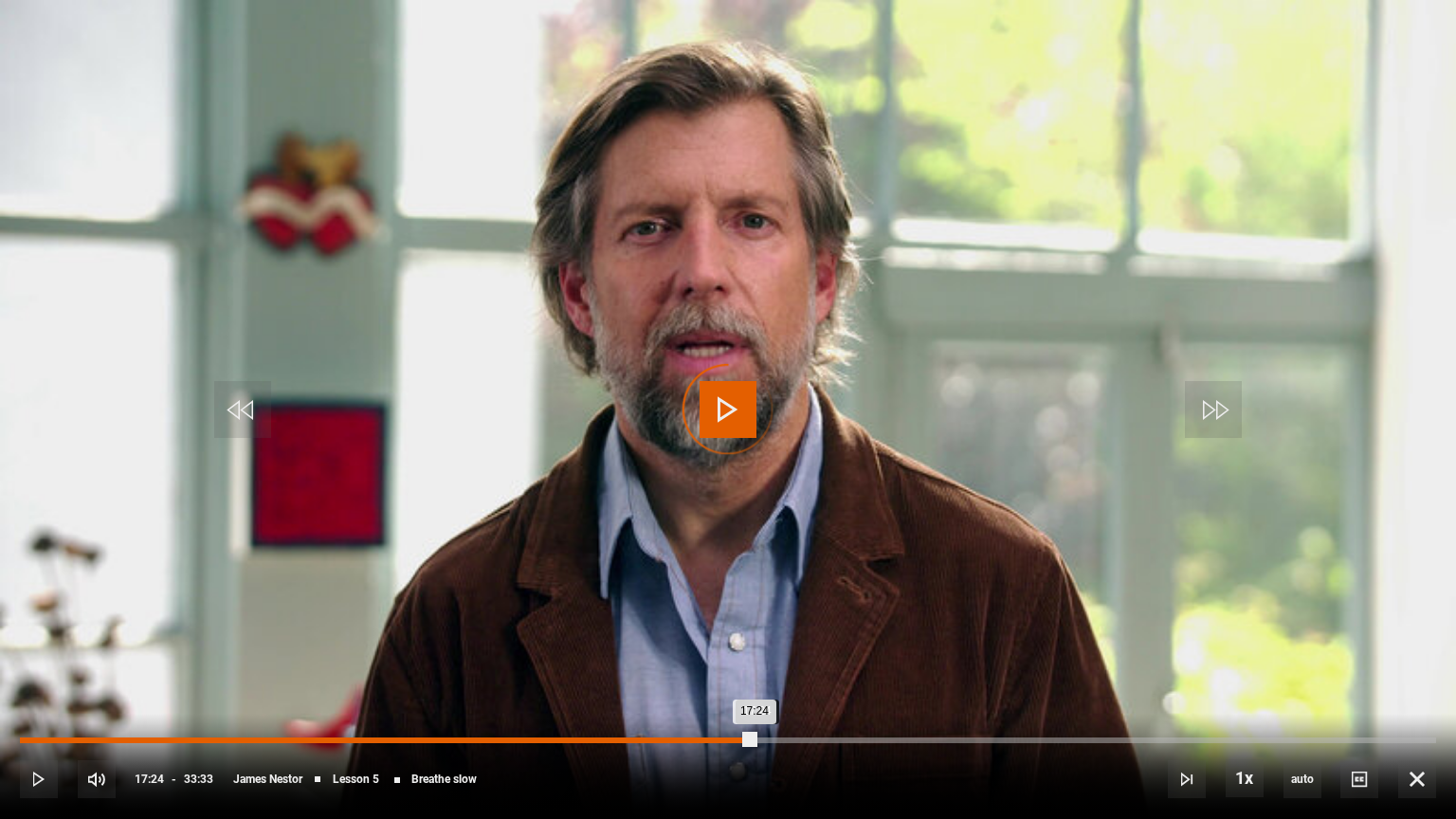 click on "Loaded :  50.92% 17:24 17:24" at bounding box center (728, 740) 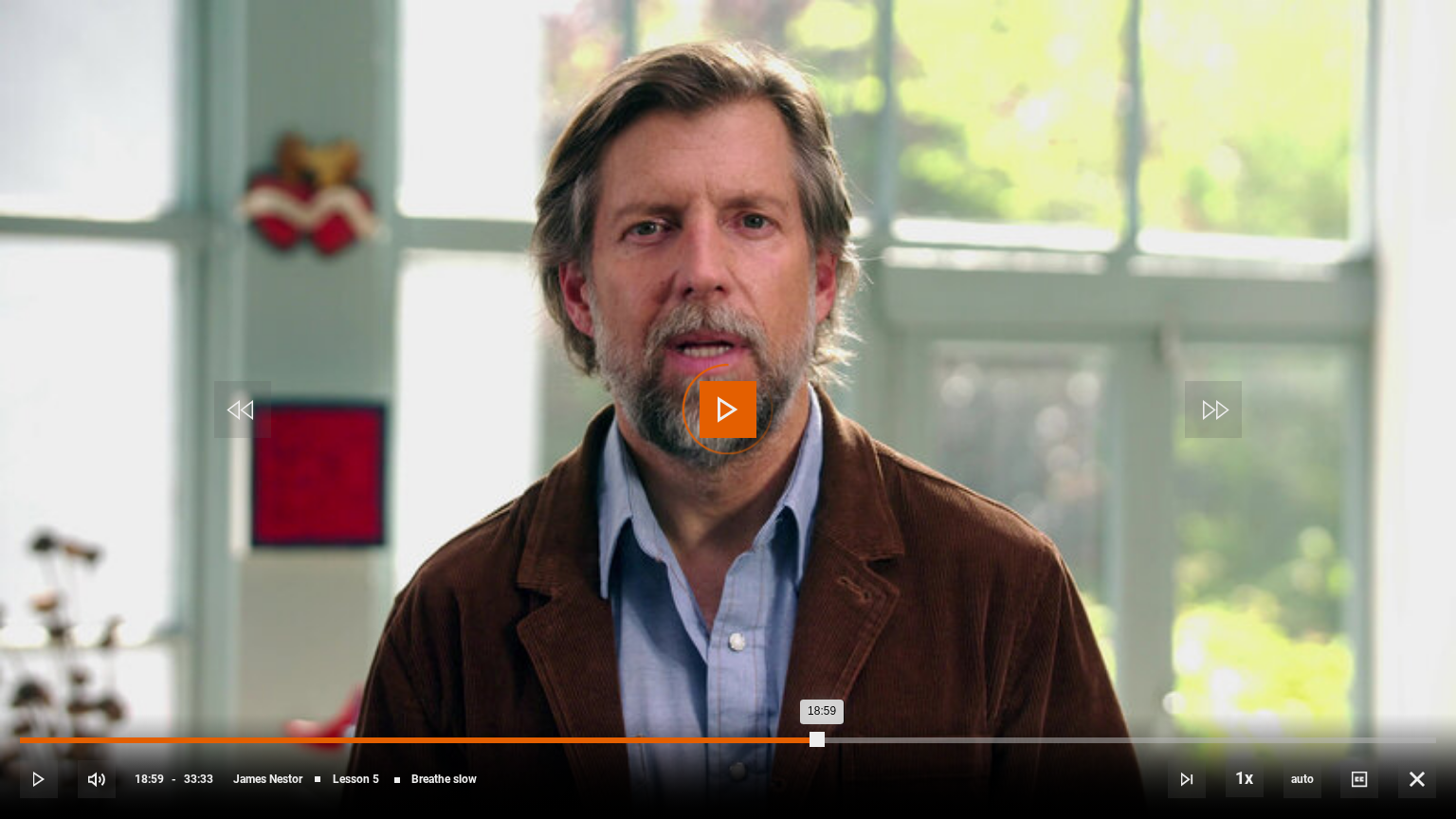 click on "Loaded :  0.00% 18:59 18:59" at bounding box center (728, 740) 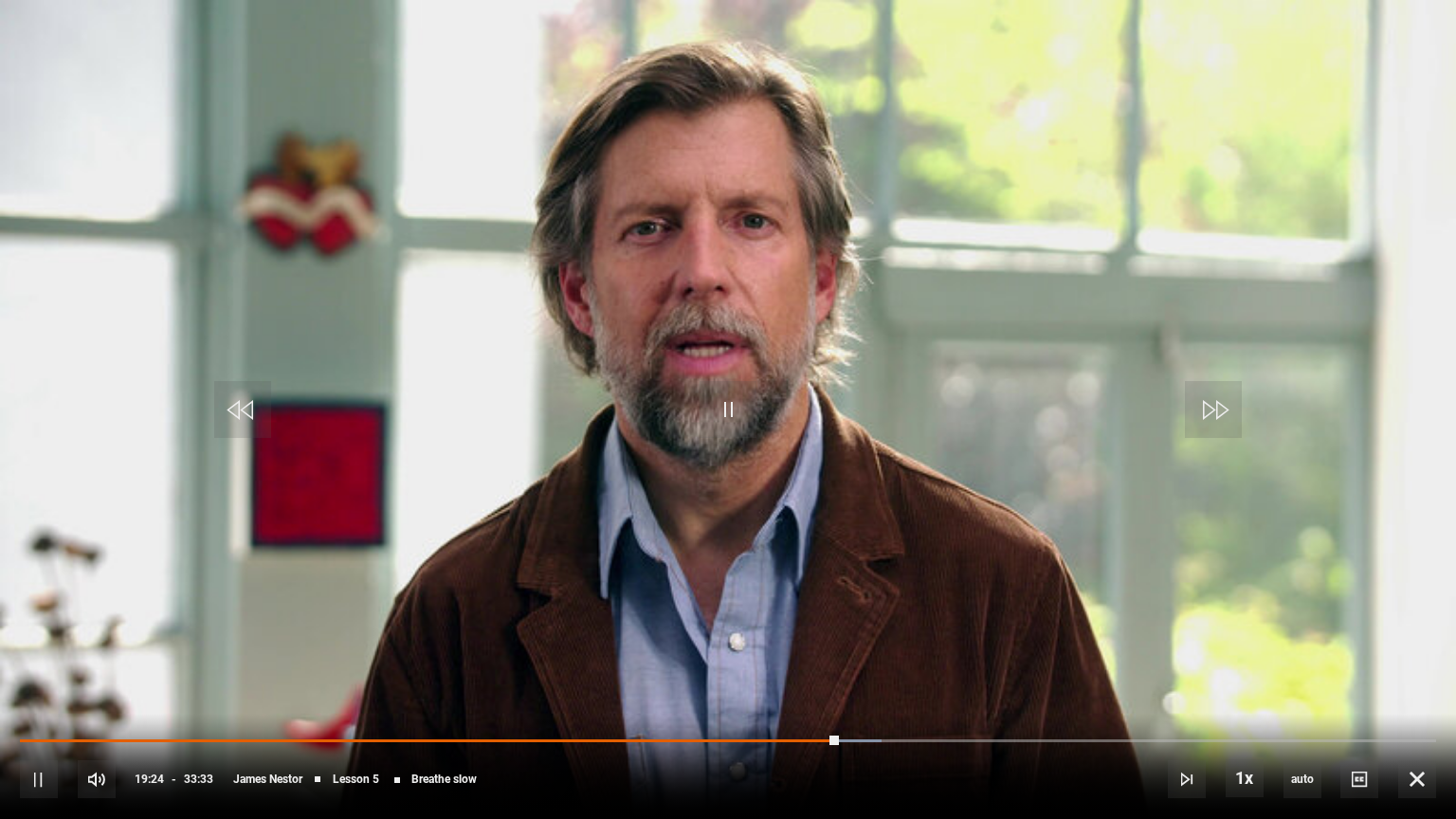 click on "10s Skip Back 10 seconds Pause 10s Skip Forward 10 seconds Loaded :  60.85% 20:08 19:24 Pause Mute Current Time  19:24 - Duration  33:33
James Nestor
Lesson 5
Breathe slow
1x Playback Rate 2x 1.5x 1x , selected 0.5x auto Quality 360p 720p 1080p 2160p Auto , selected Captions captions off , selected English  Captions" at bounding box center (728, 766) 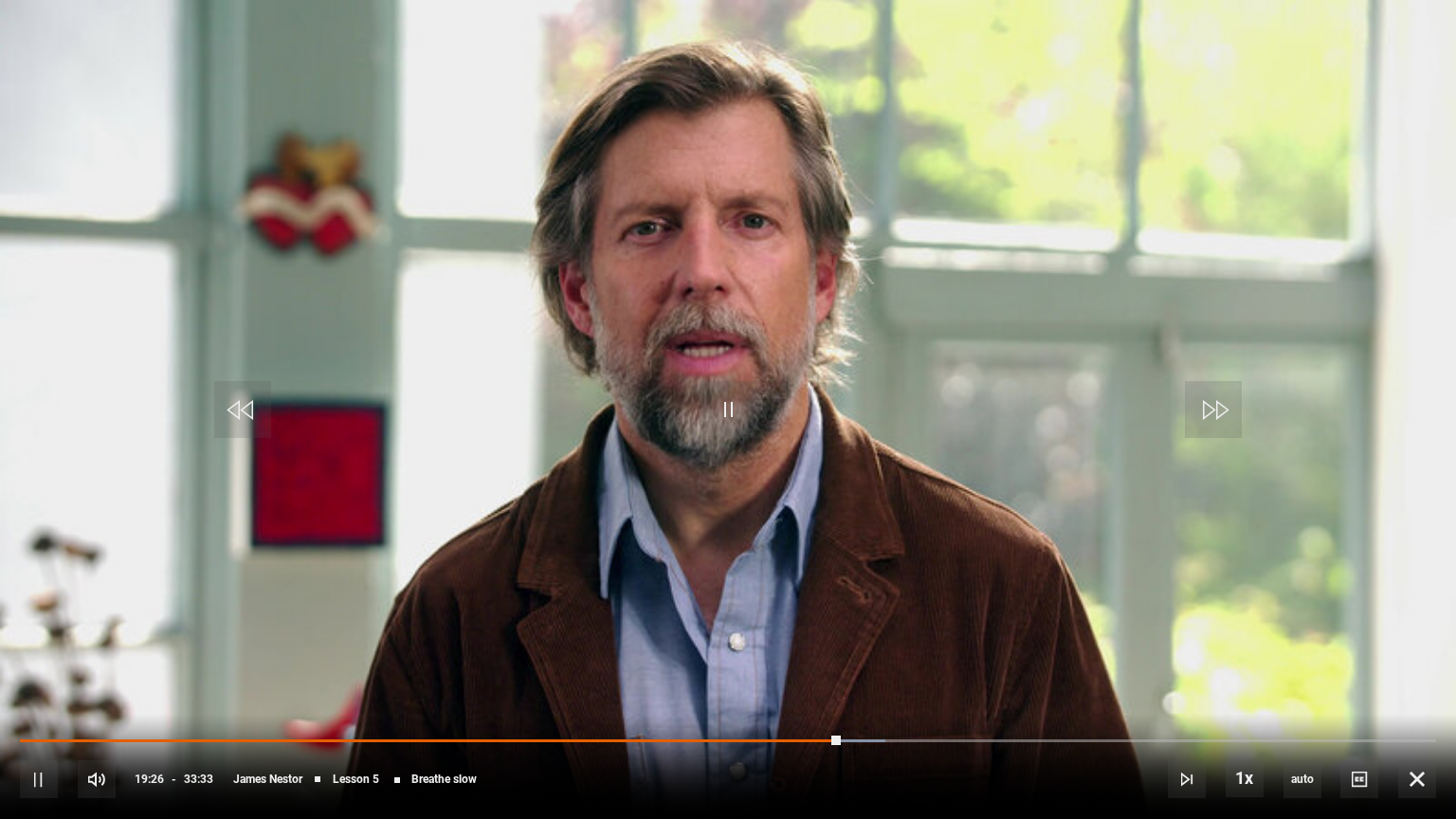 drag, startPoint x: 834, startPoint y: 732, endPoint x: 879, endPoint y: 736, distance: 45.177428 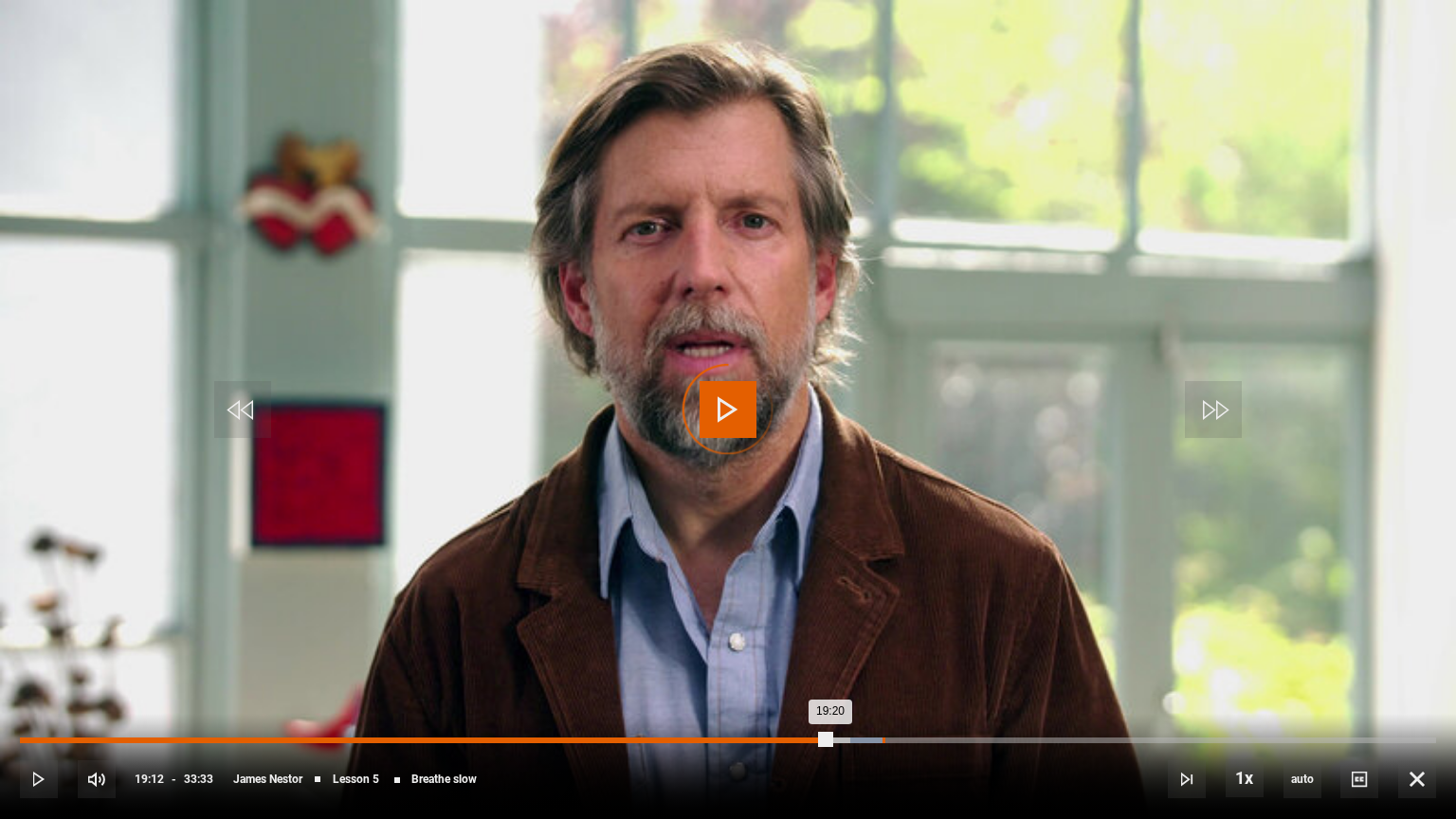 drag, startPoint x: 830, startPoint y: 743, endPoint x: 887, endPoint y: 739, distance: 57.140179 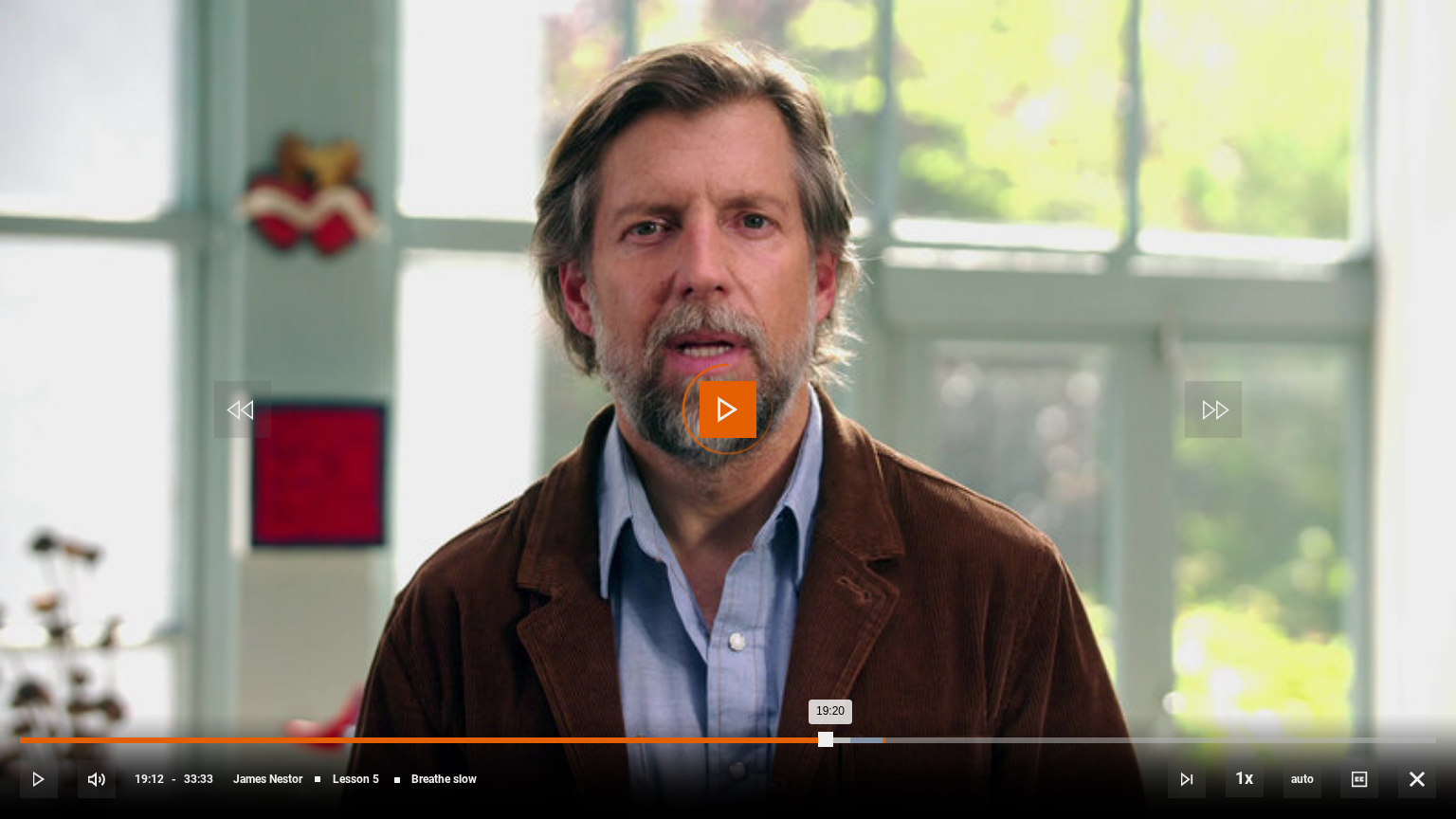 click on "Loaded :  61.10% 20:26 19:20" at bounding box center (728, 740) 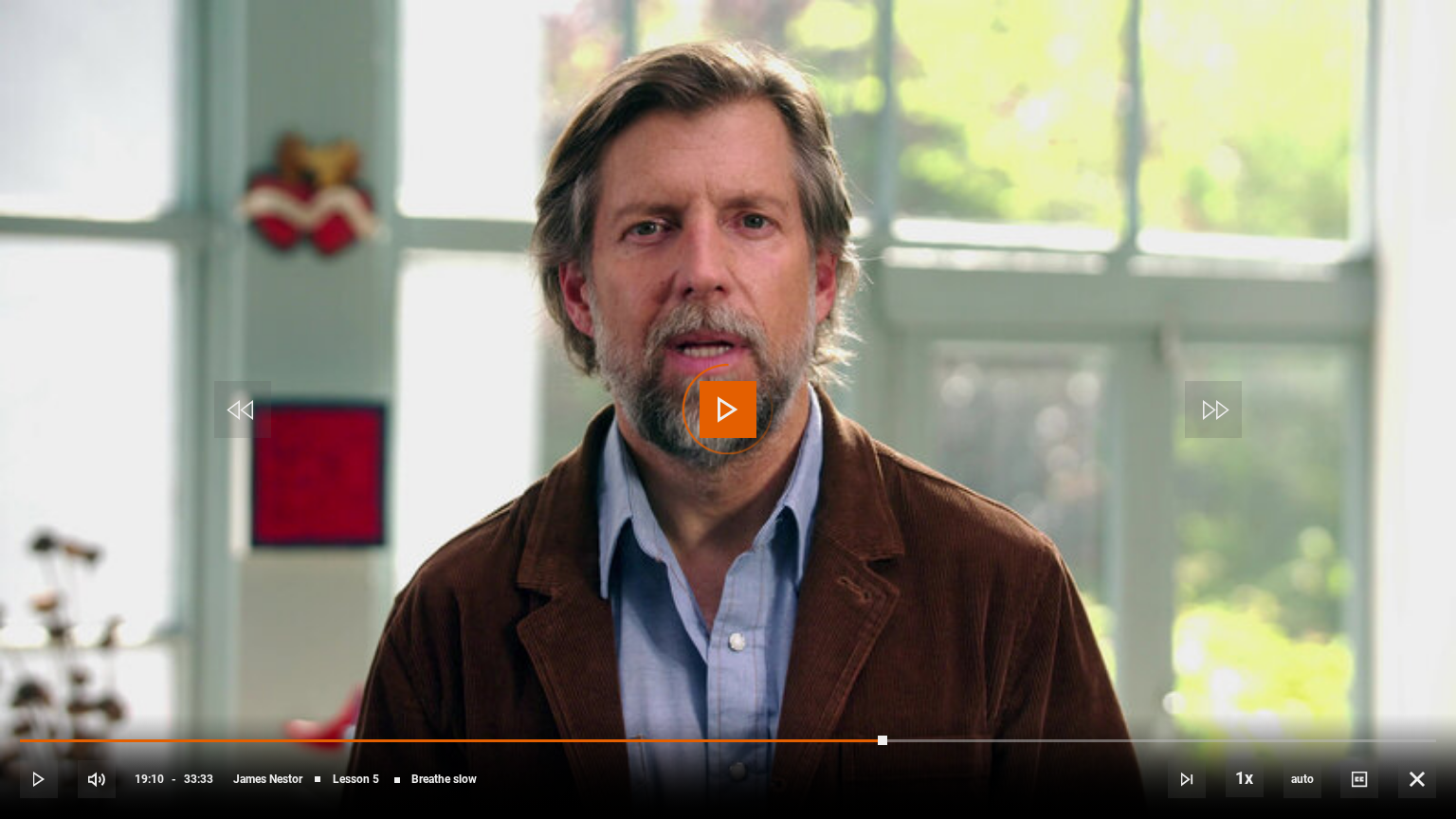 drag, startPoint x: 828, startPoint y: 739, endPoint x: 869, endPoint y: 733, distance: 41.4367 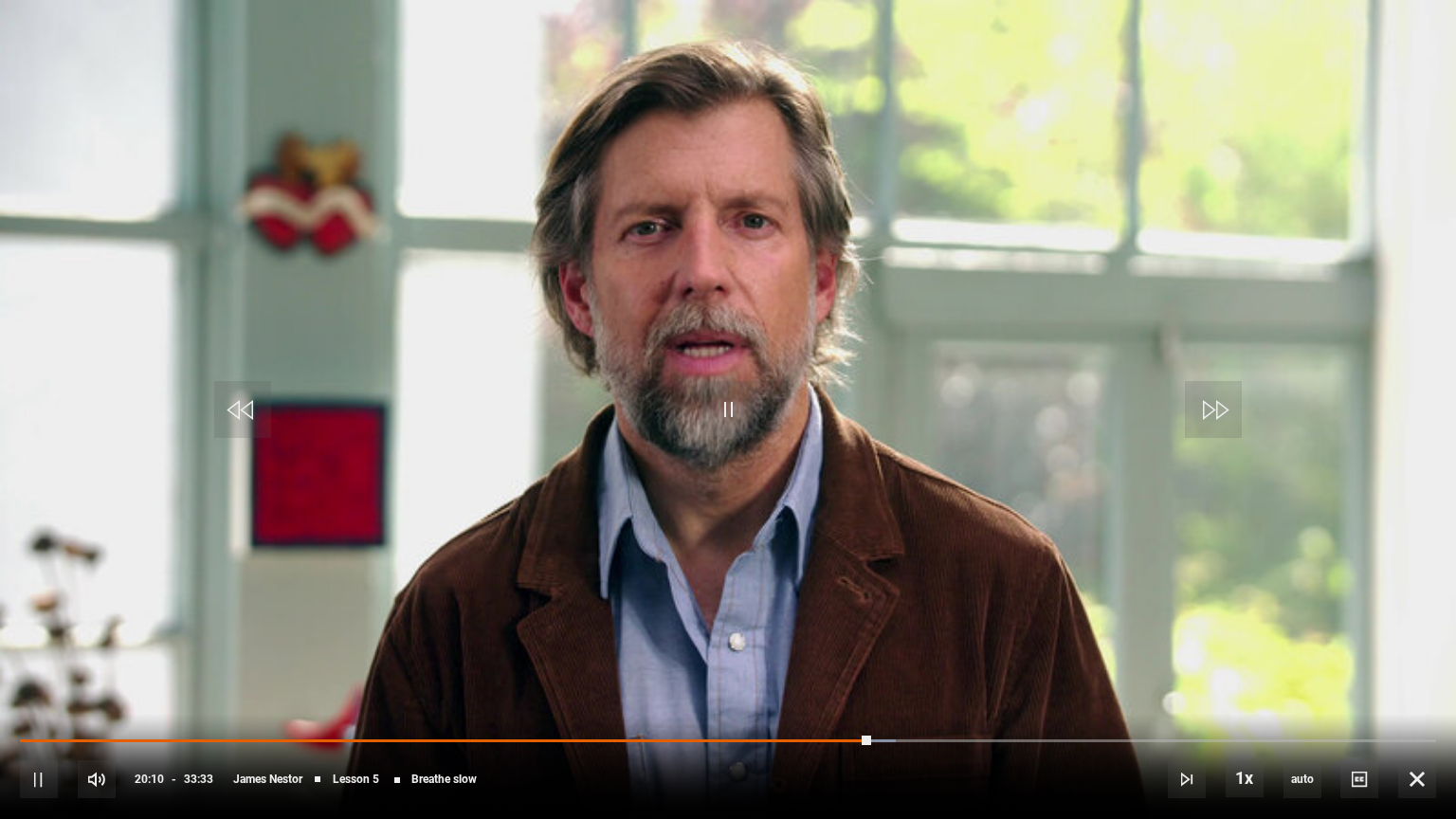 drag, startPoint x: 869, startPoint y: 733, endPoint x: 902, endPoint y: 728, distance: 33.37664 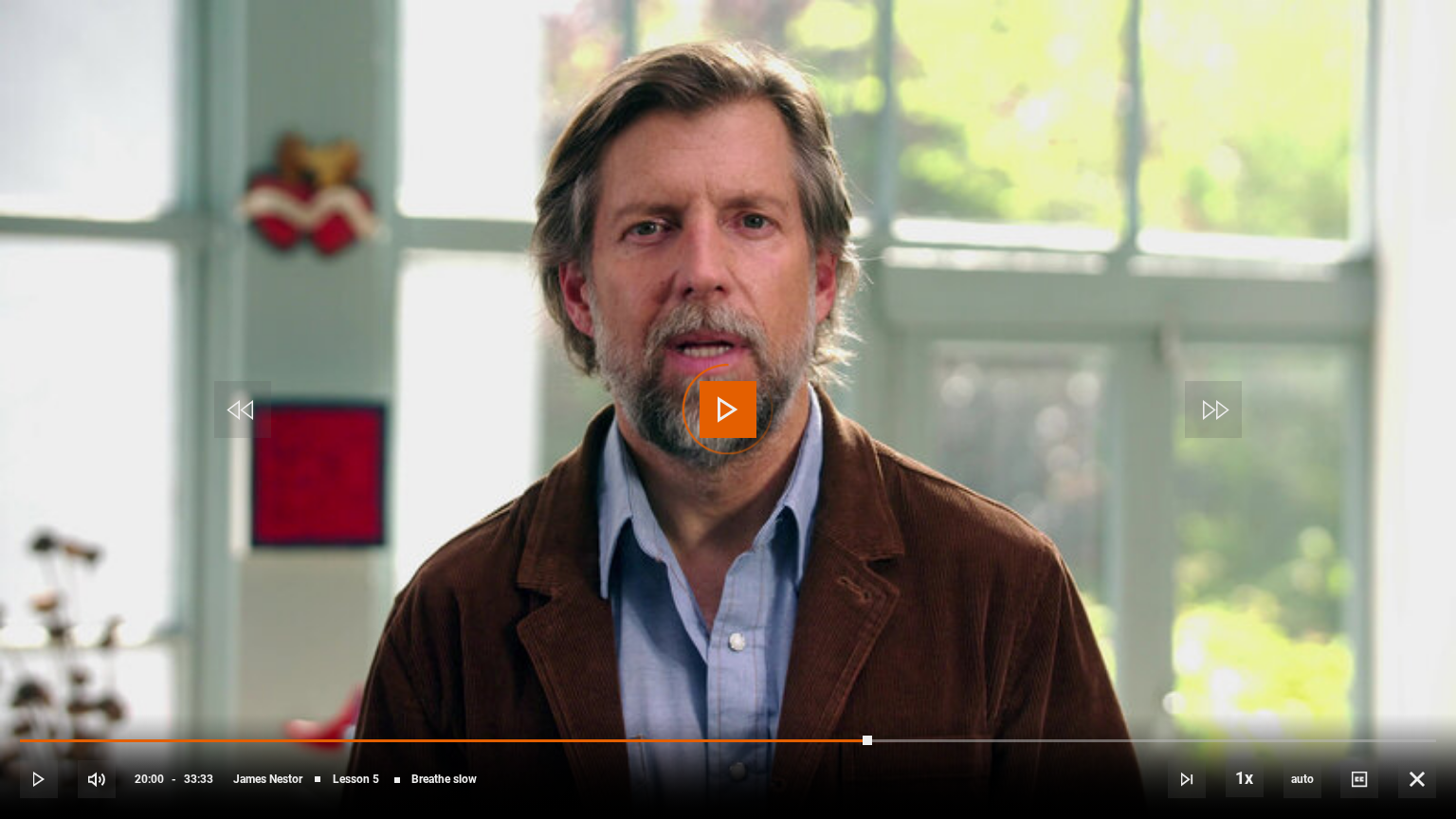 drag, startPoint x: 902, startPoint y: 728, endPoint x: 925, endPoint y: 735, distance: 24 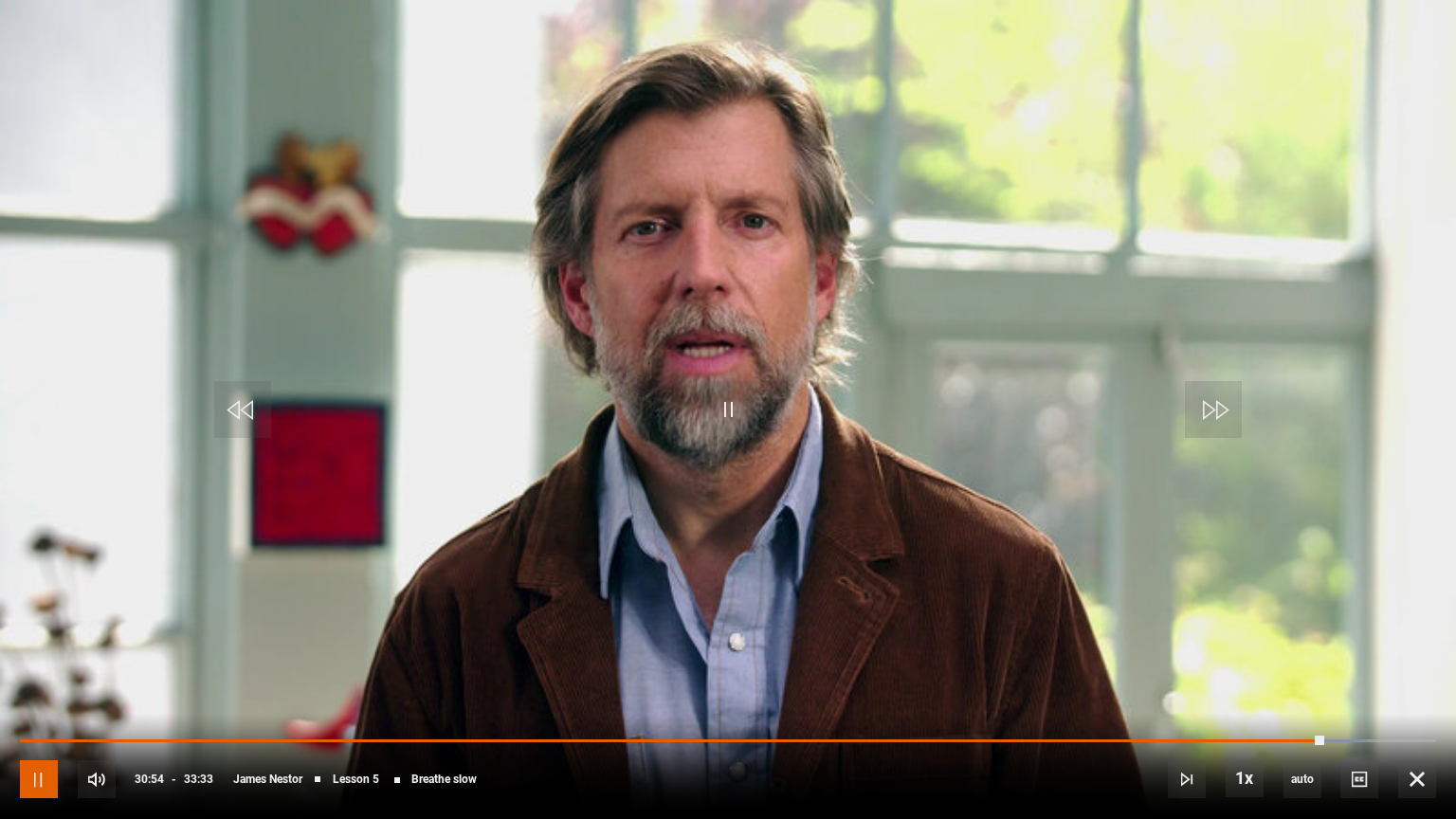 click at bounding box center [39, 779] 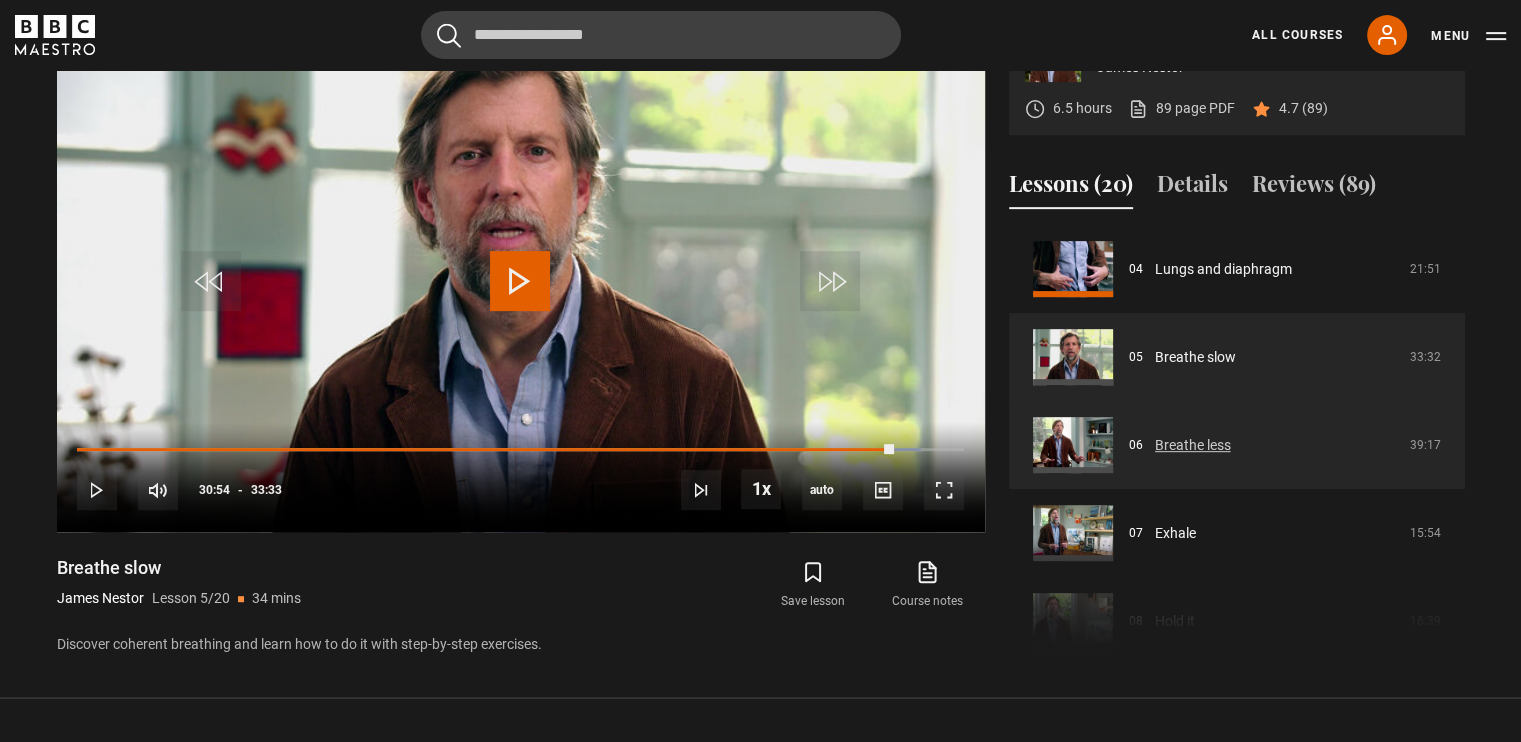 click on "Breathe less" at bounding box center (1193, 445) 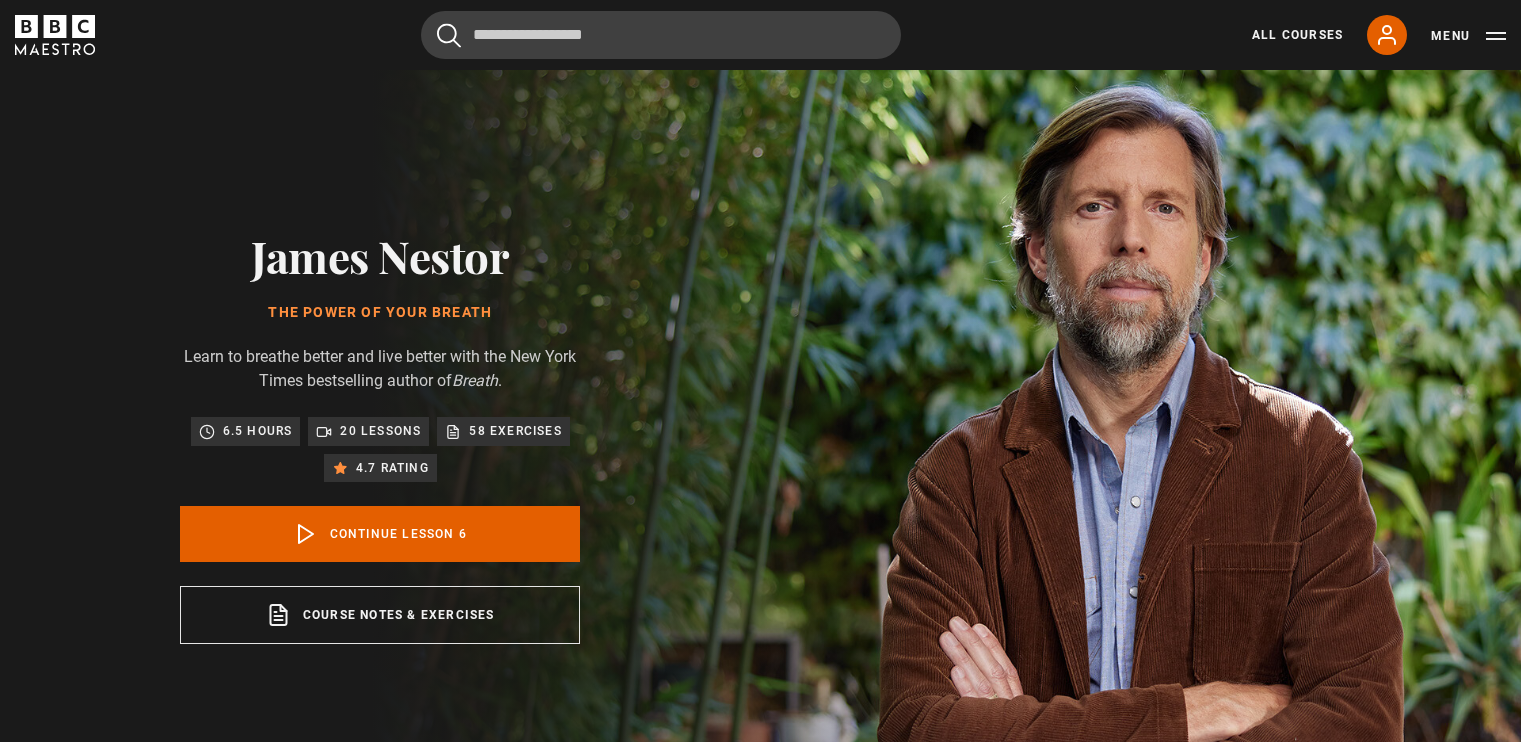 scroll, scrollTop: 804, scrollLeft: 0, axis: vertical 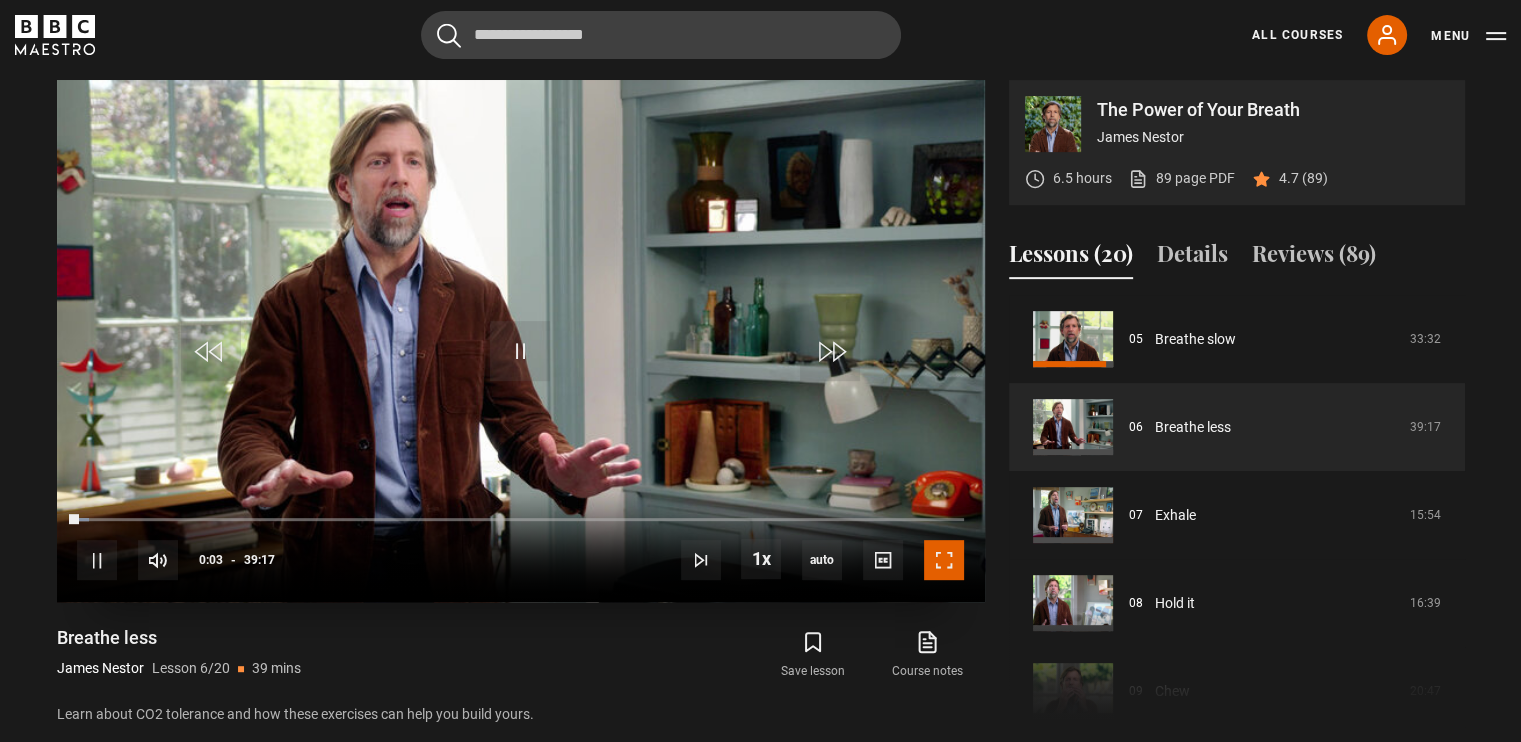 click at bounding box center [944, 560] 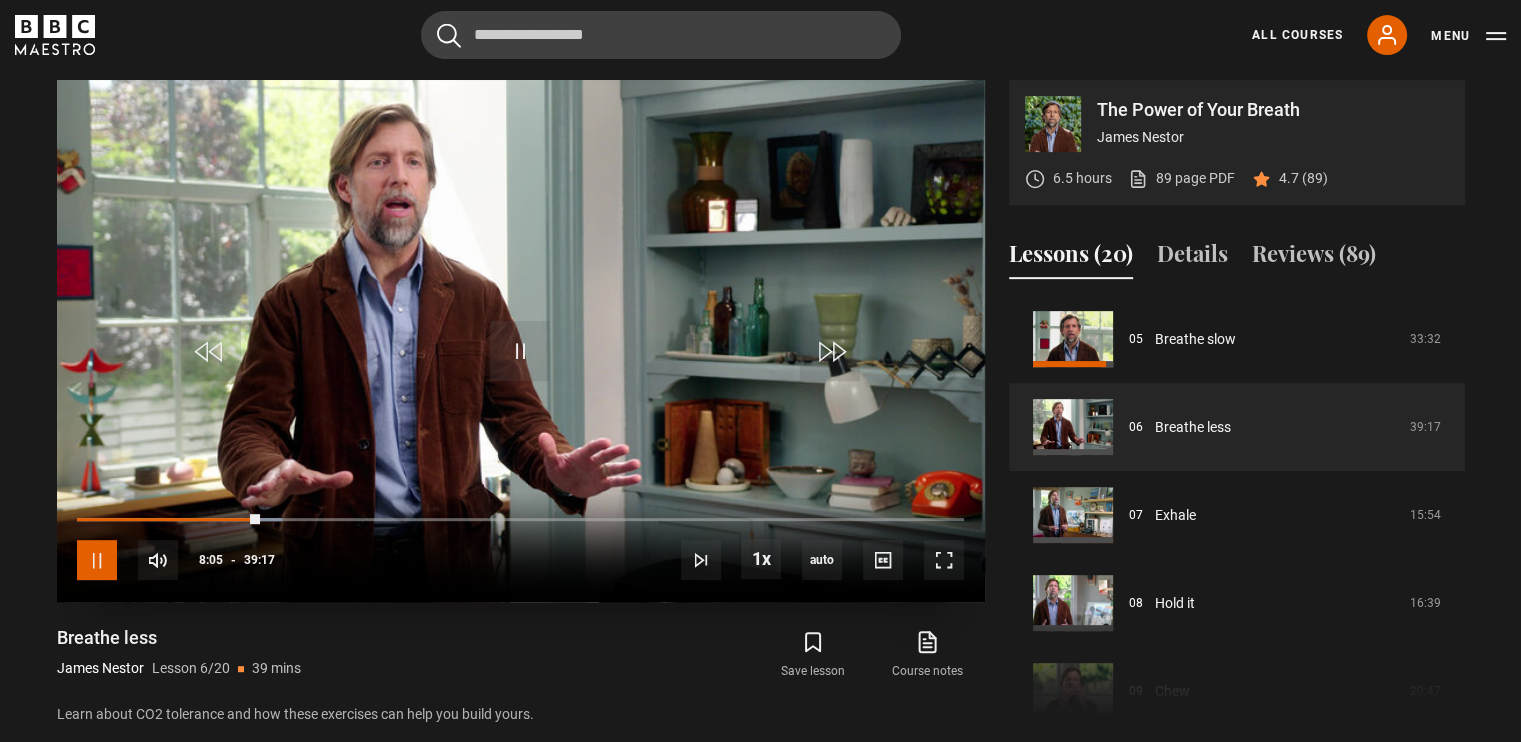 click at bounding box center [97, 560] 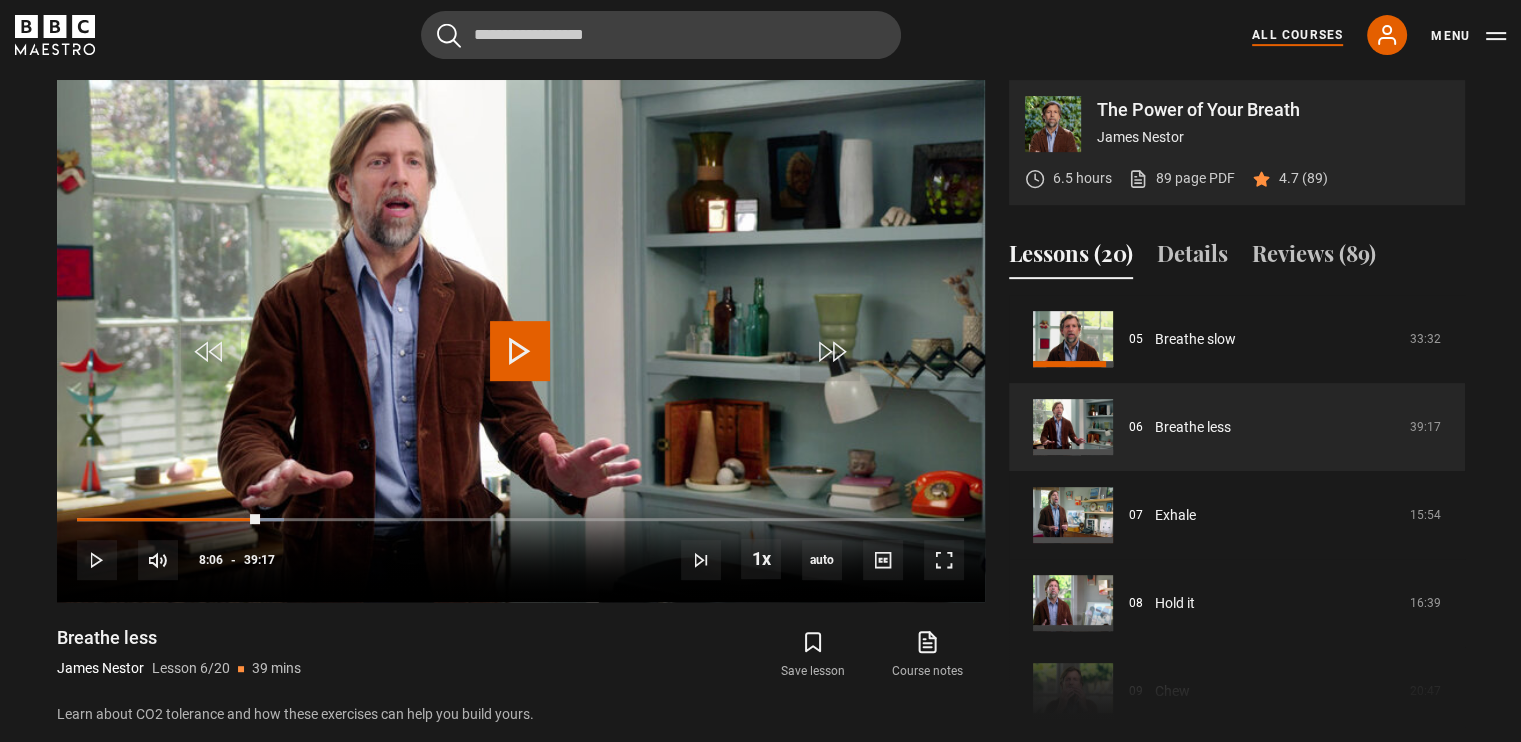 click on "All Courses" at bounding box center [1297, 35] 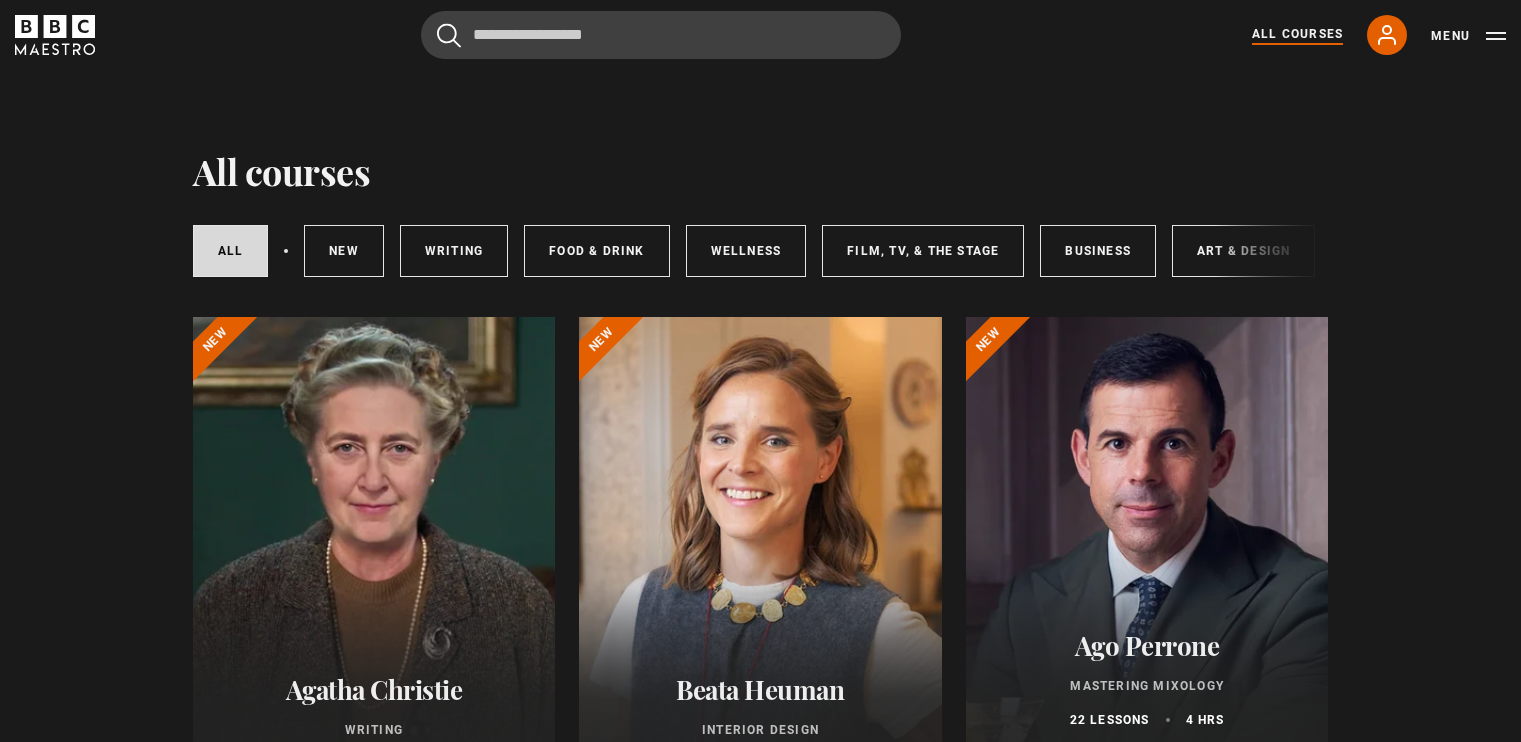 scroll, scrollTop: 0, scrollLeft: 0, axis: both 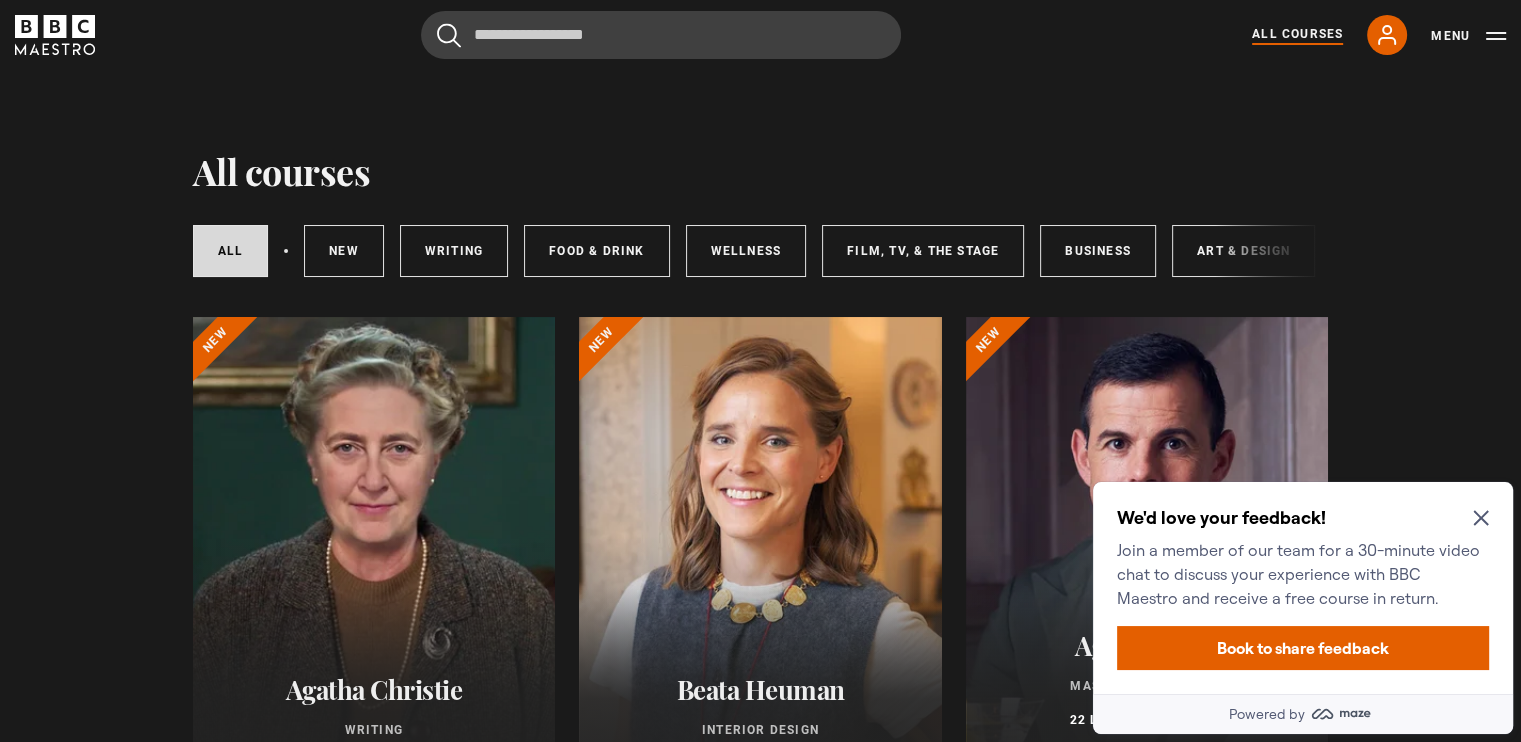click 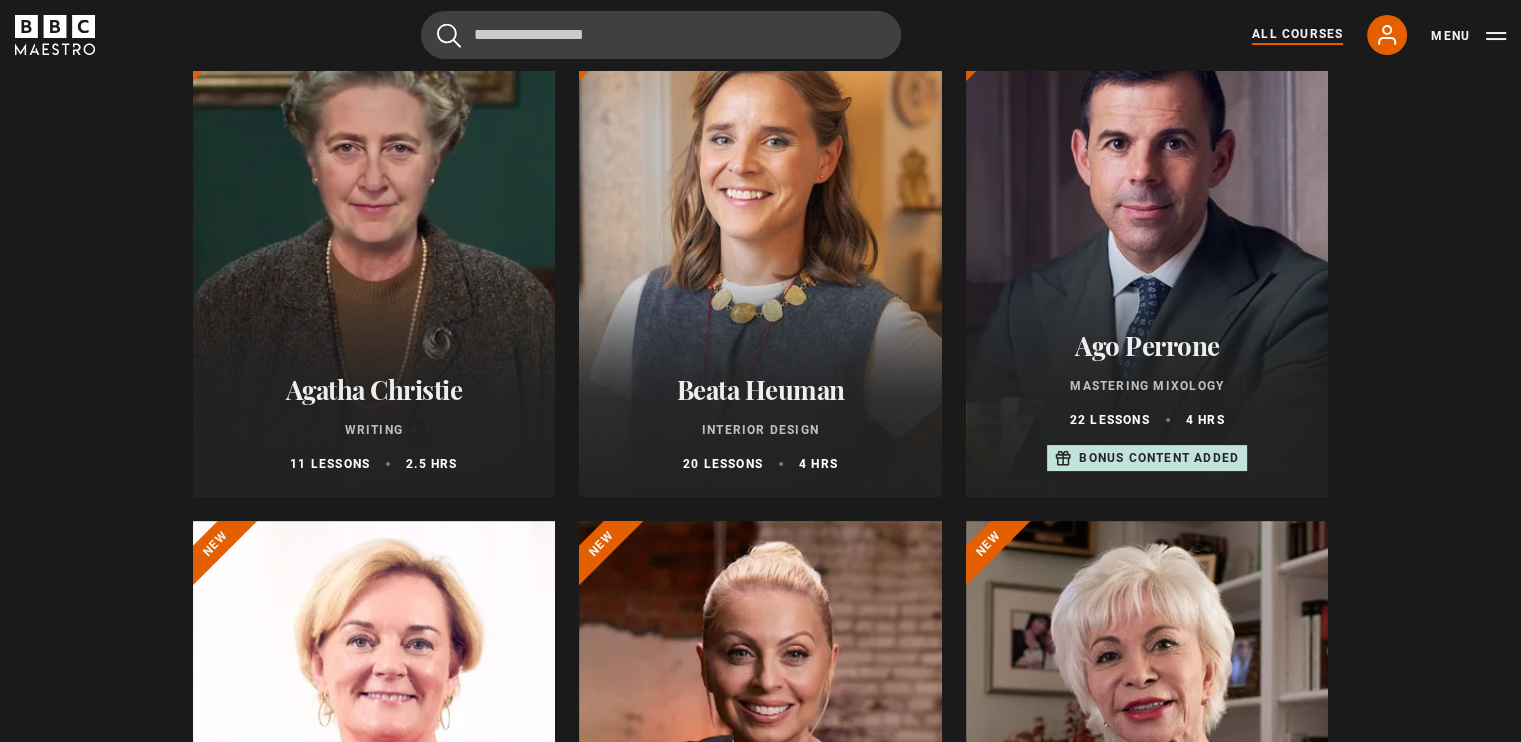 scroll, scrollTop: 311, scrollLeft: 0, axis: vertical 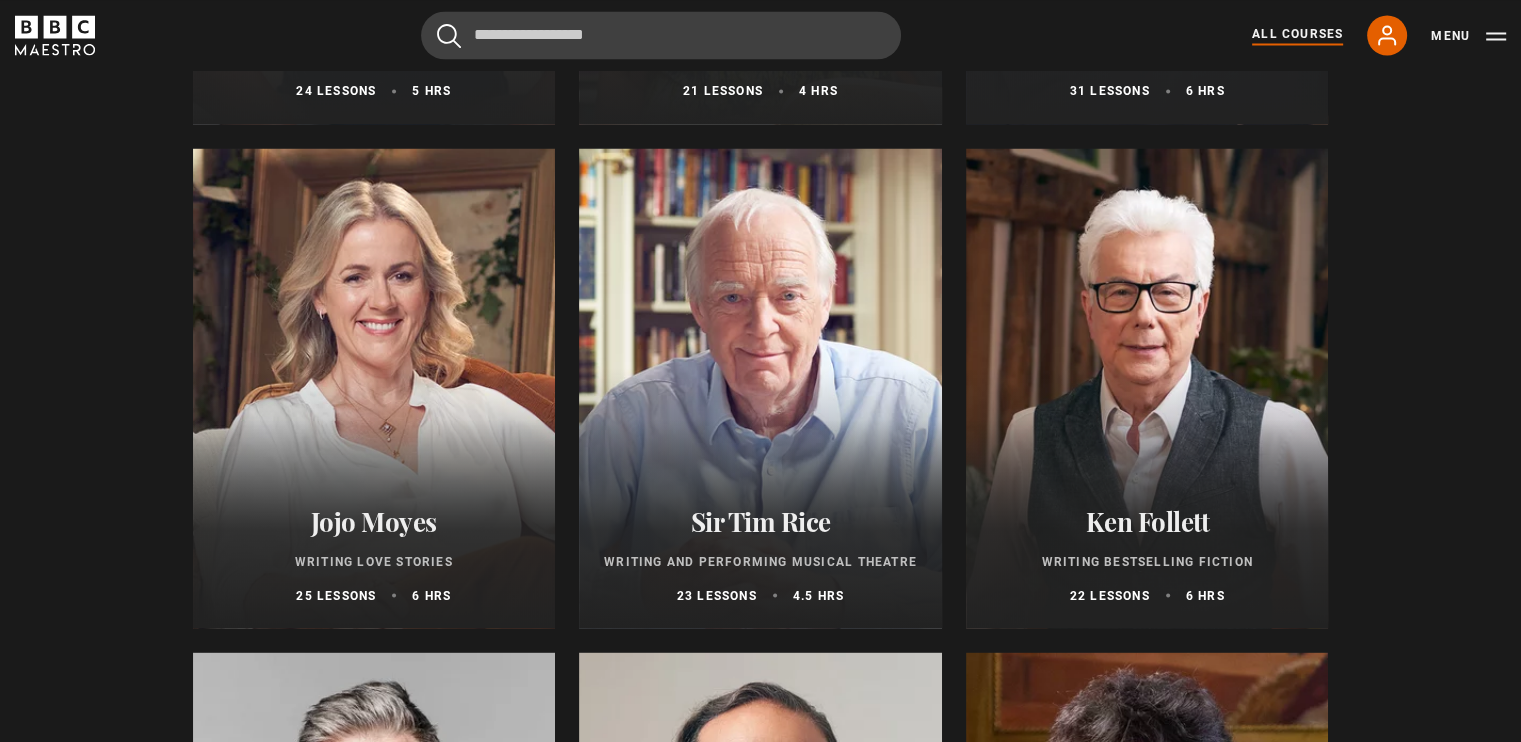 drag, startPoint x: 1530, startPoint y: 302, endPoint x: 1135, endPoint y: 365, distance: 399.9925 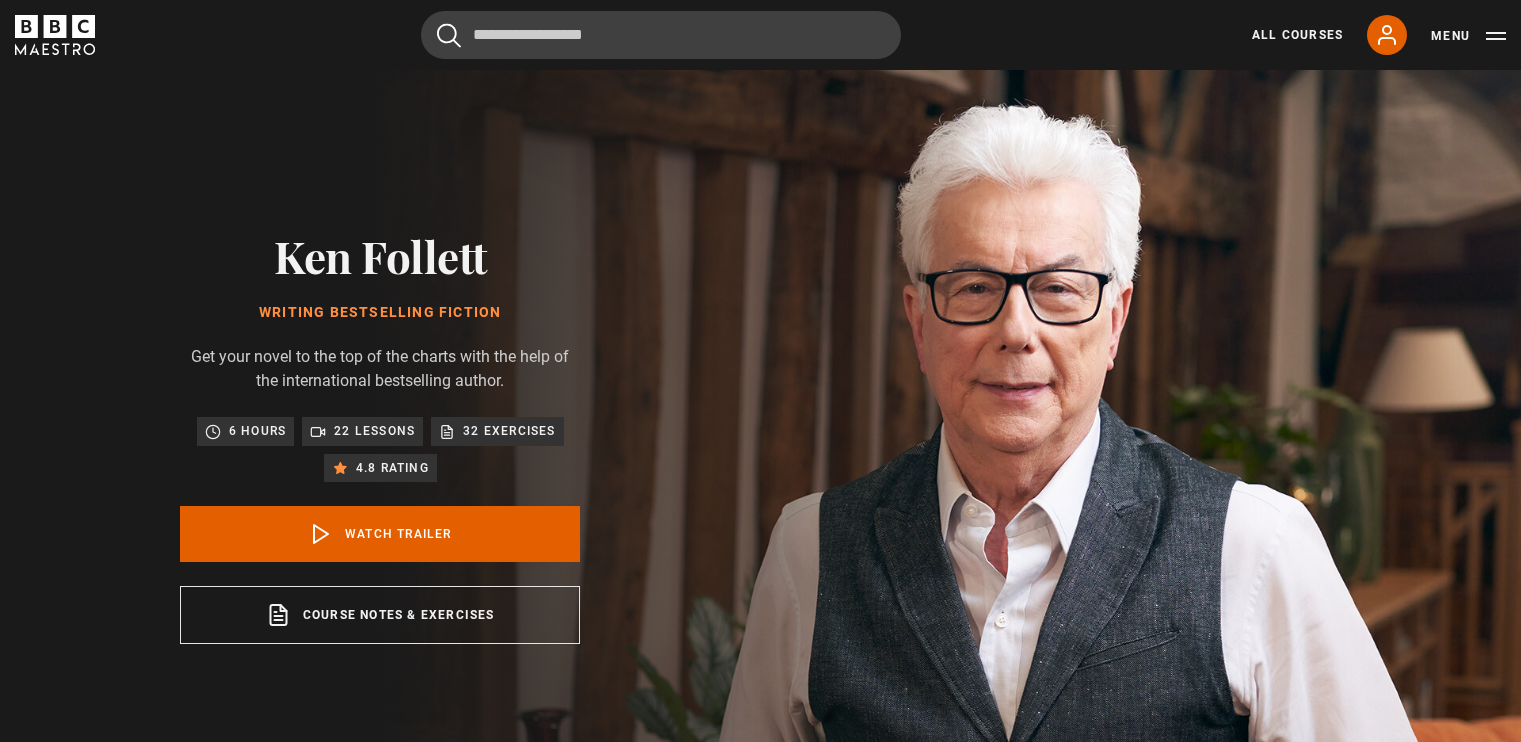 scroll, scrollTop: 0, scrollLeft: 0, axis: both 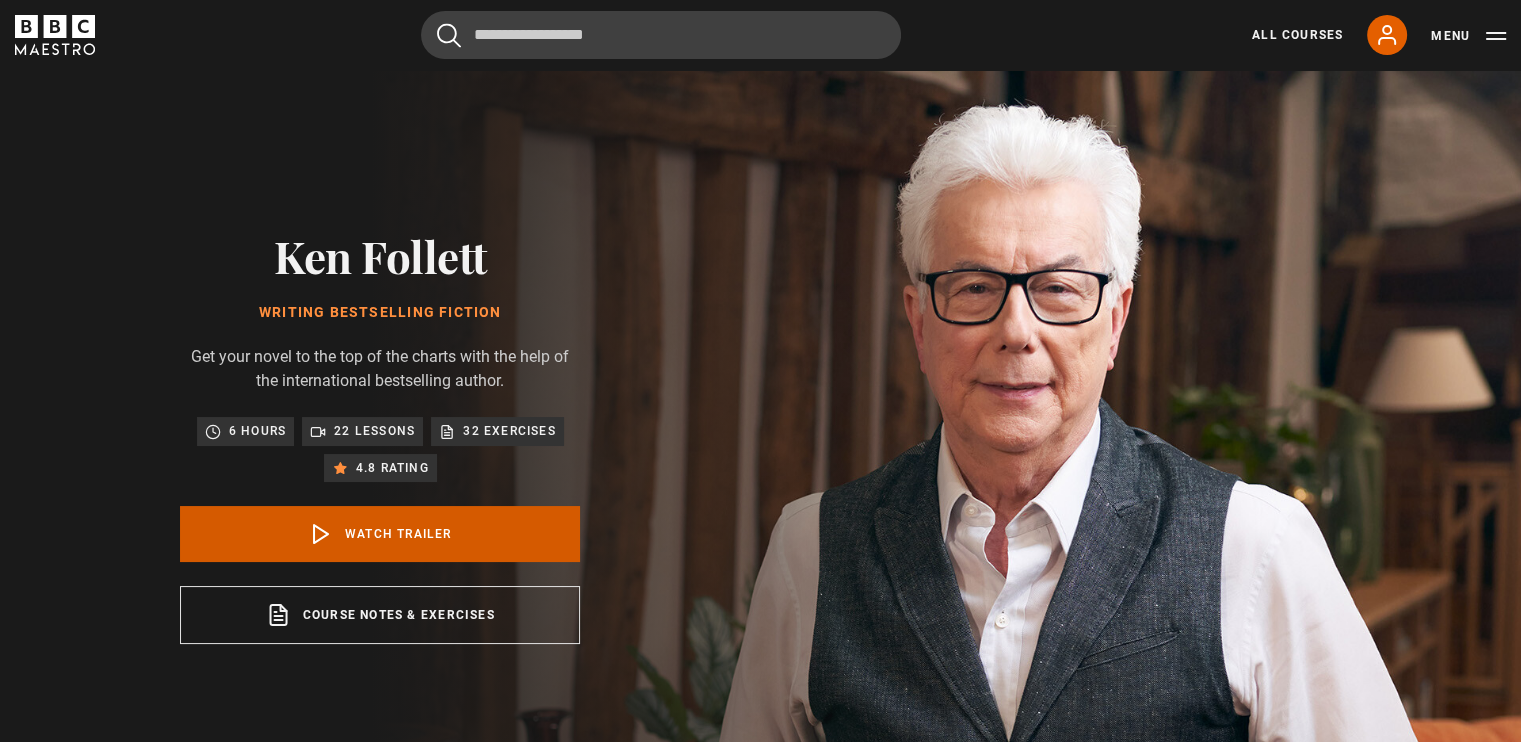 click on "Watch Trailer" at bounding box center (380, 534) 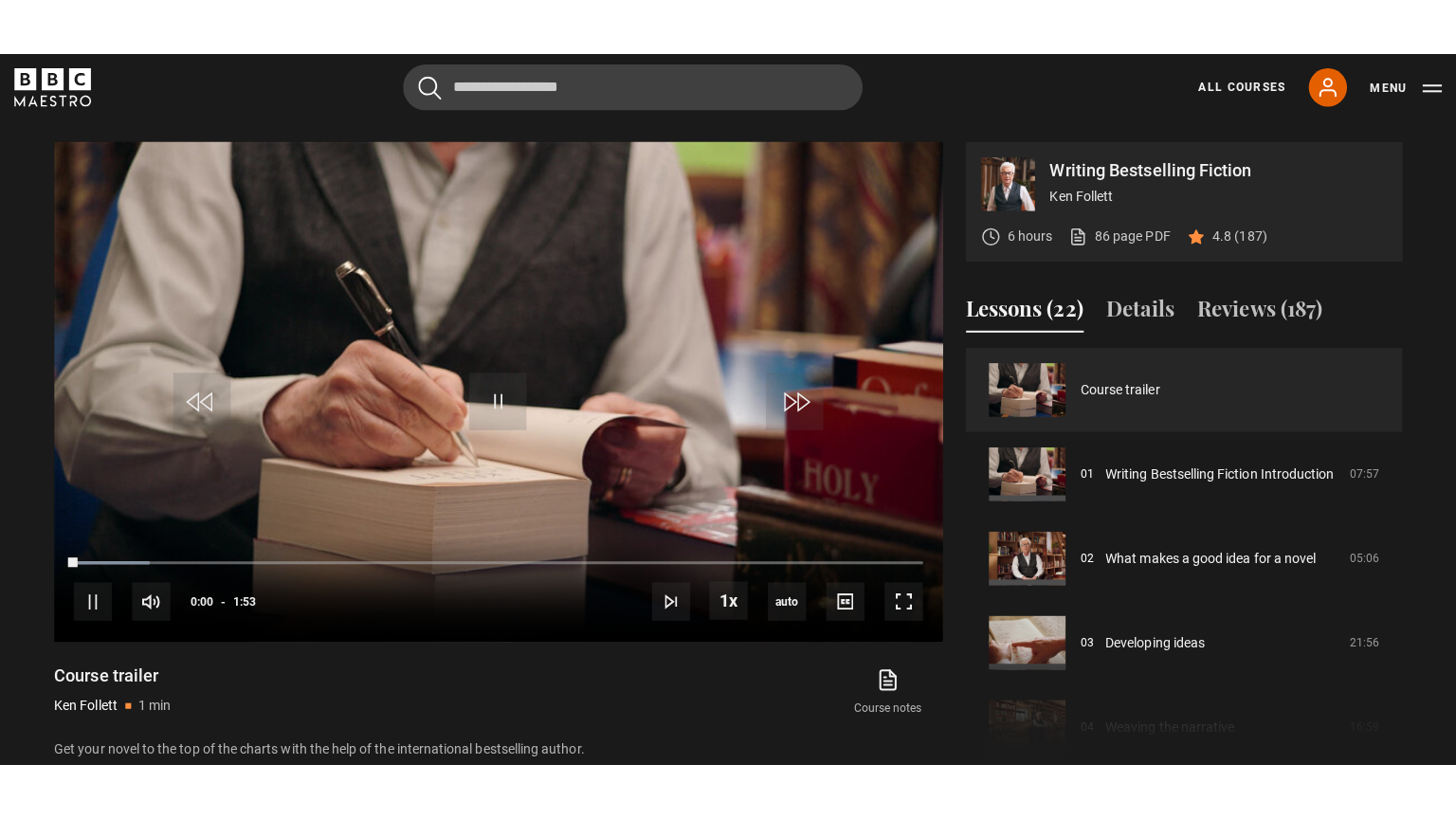 scroll, scrollTop: 762, scrollLeft: 0, axis: vertical 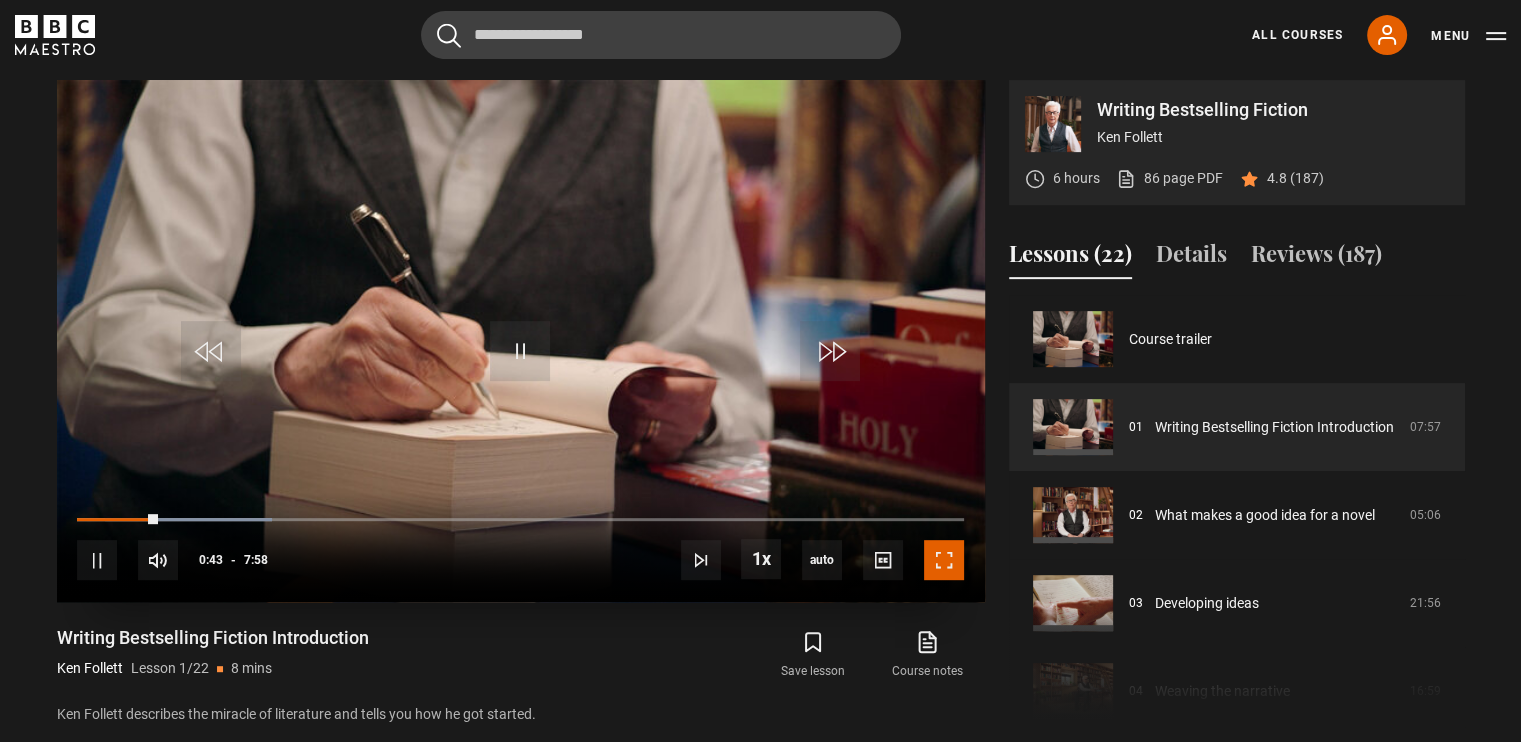 click at bounding box center (944, 560) 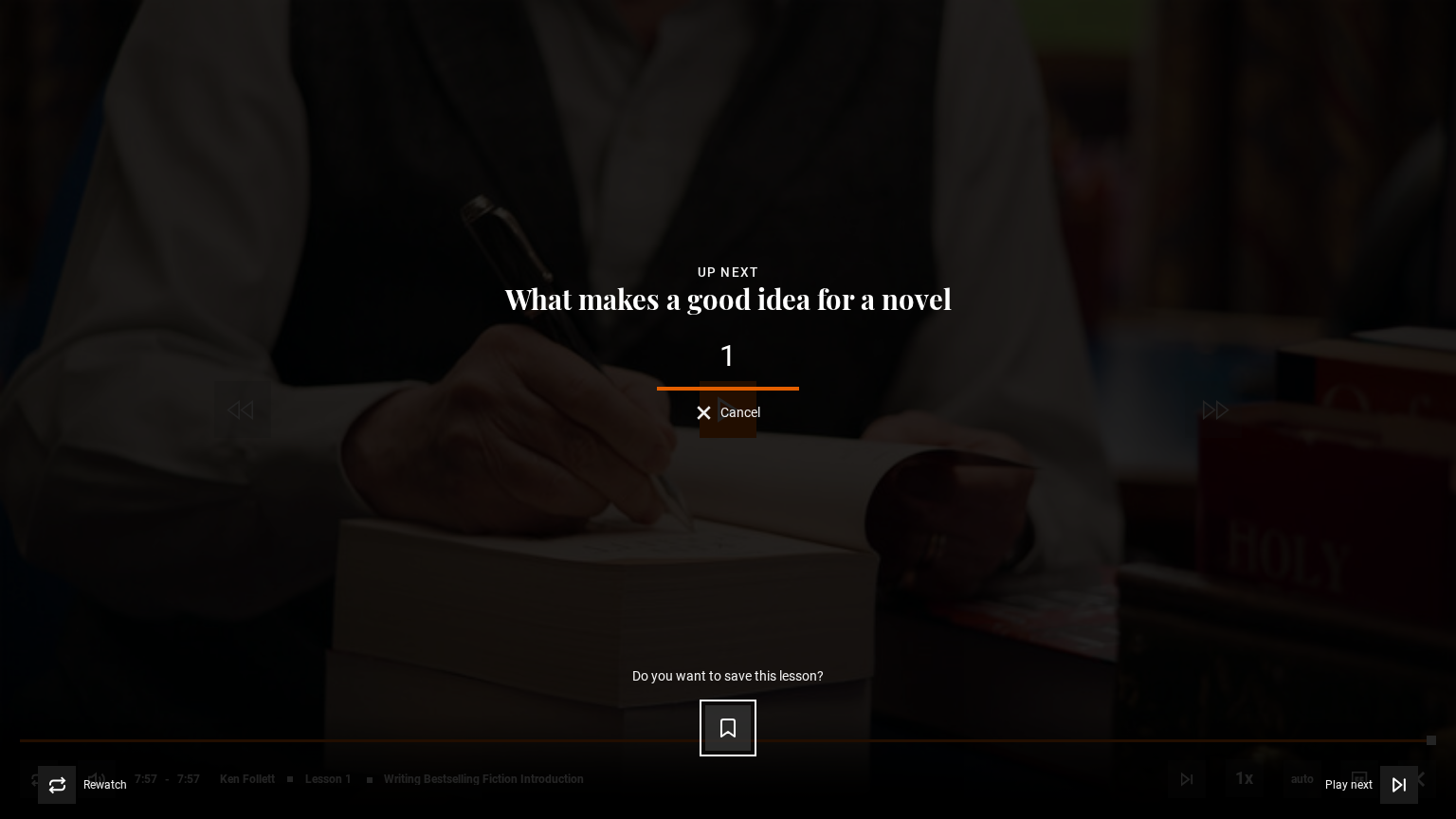 click on "Save lesson" at bounding box center [728, 728] 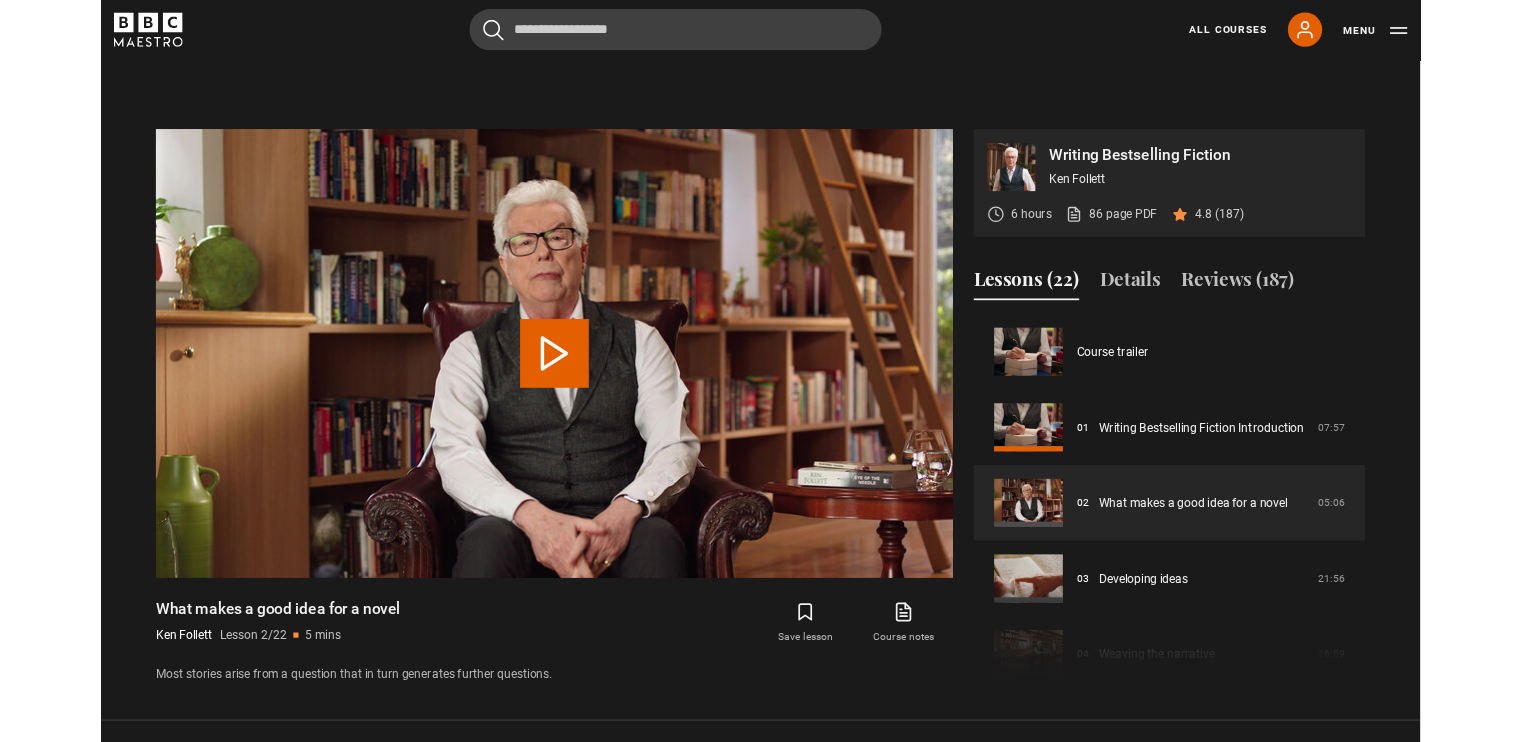 scroll, scrollTop: 874, scrollLeft: 0, axis: vertical 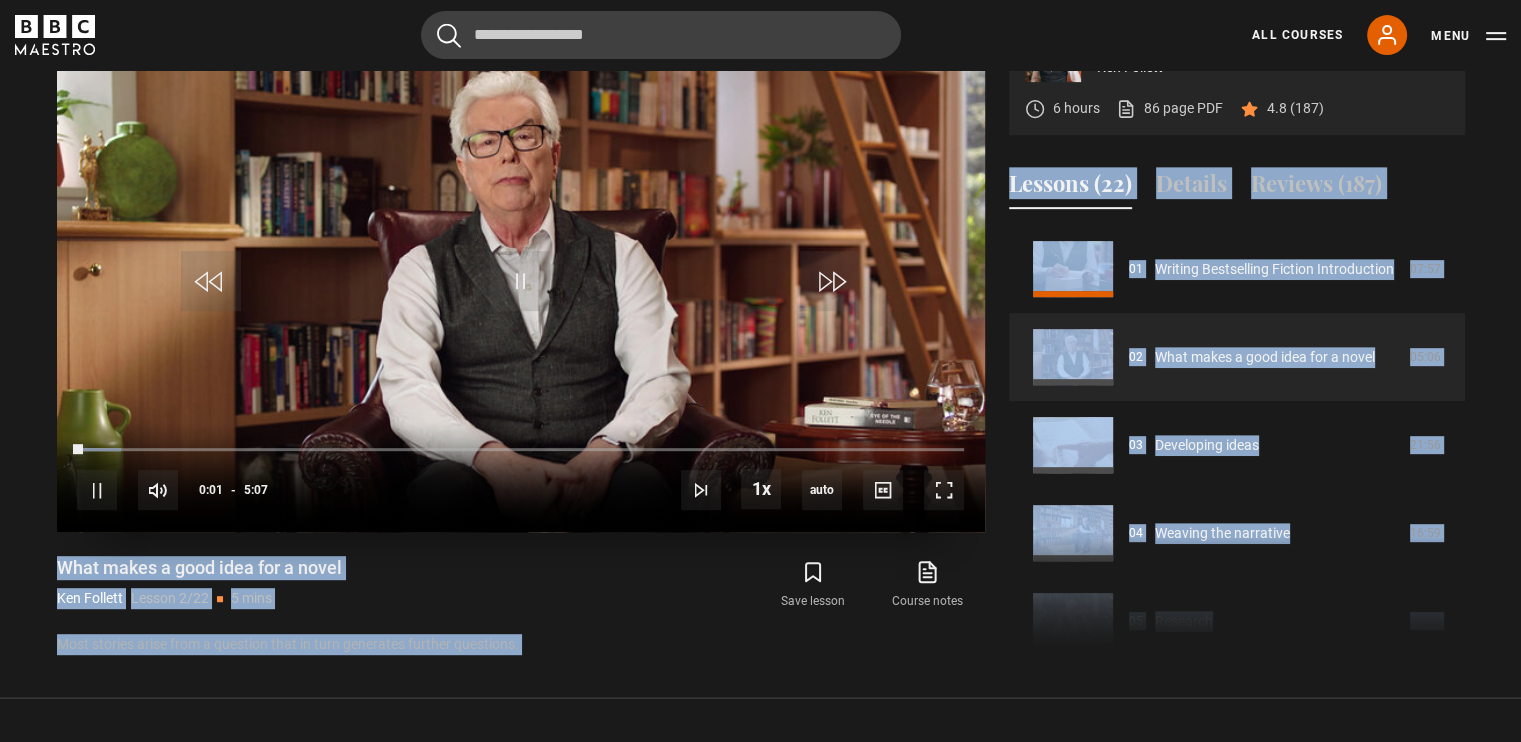 drag, startPoint x: 1080, startPoint y: 587, endPoint x: 935, endPoint y: 490, distance: 174.45343 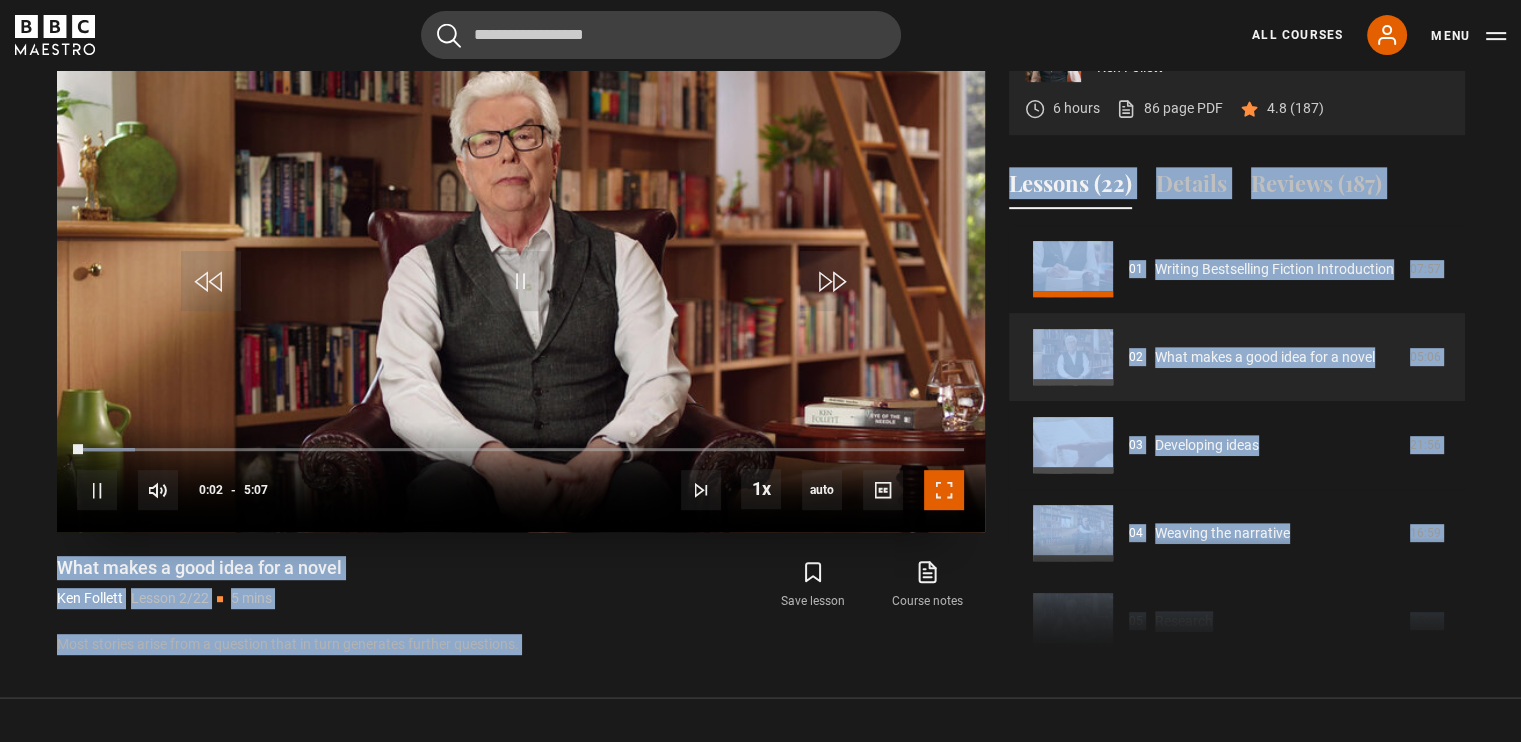 drag, startPoint x: 935, startPoint y: 490, endPoint x: 935, endPoint y: 565, distance: 75 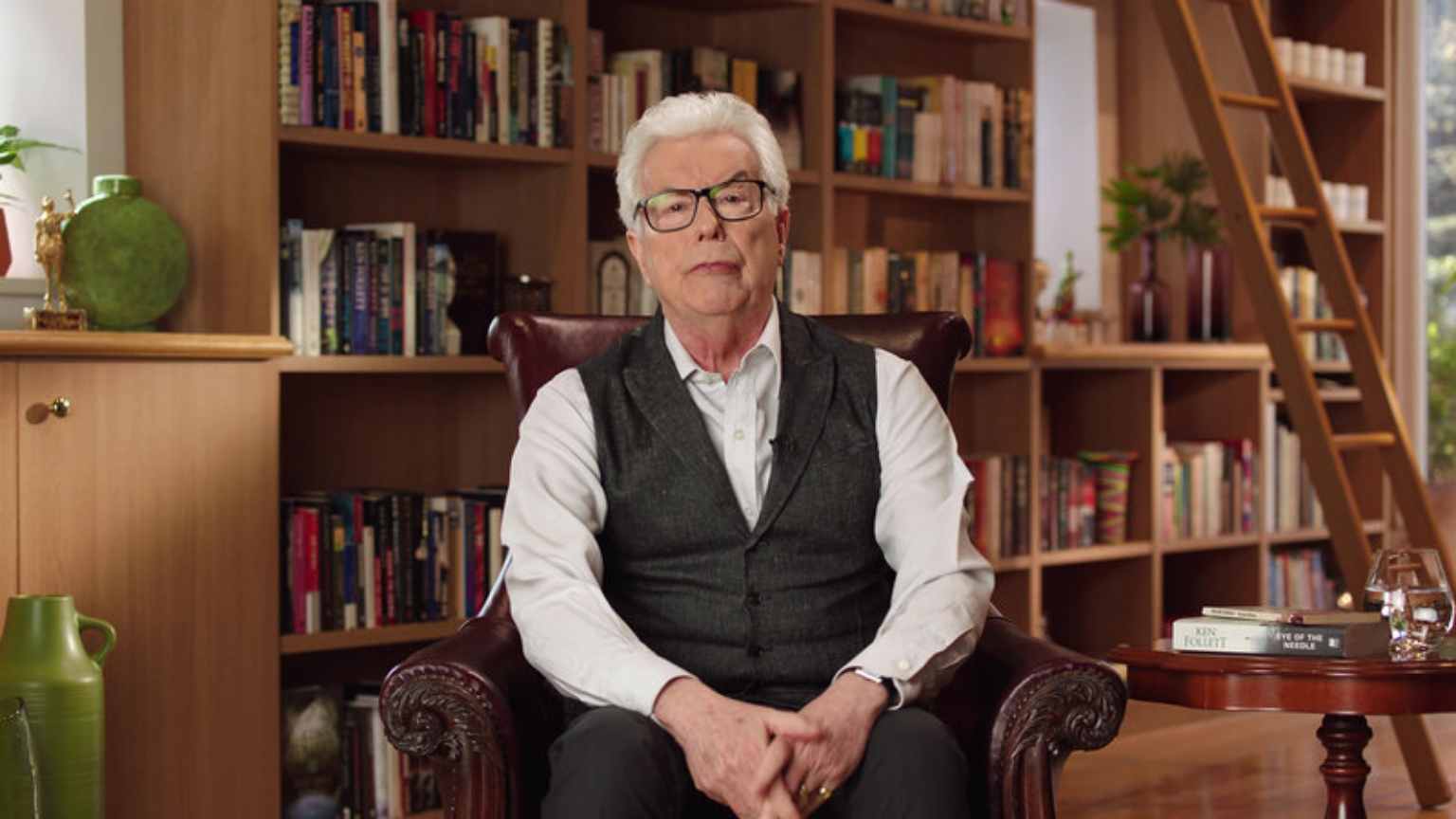 drag, startPoint x: 886, startPoint y: 536, endPoint x: 1163, endPoint y: 516, distance: 277.72108 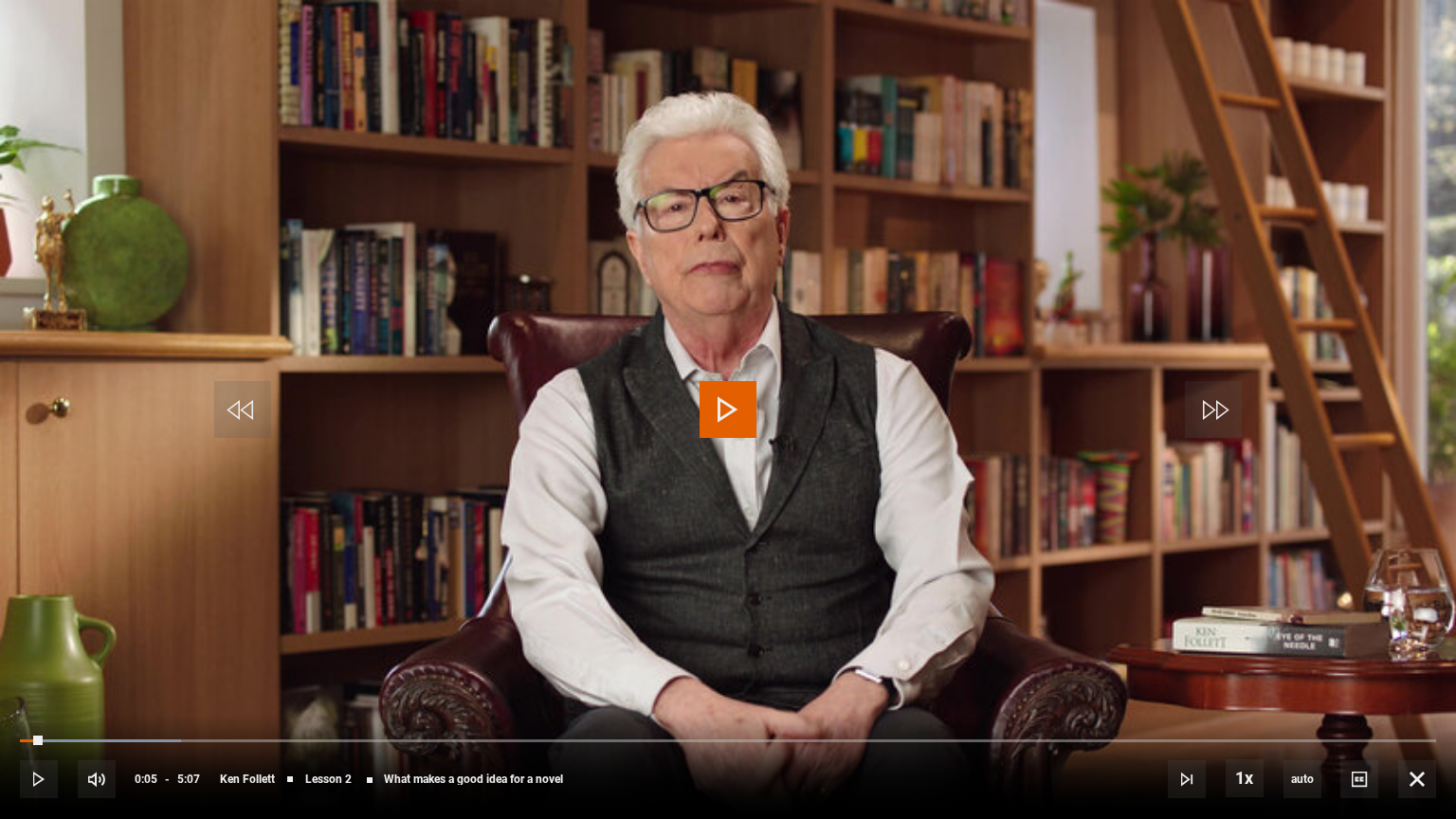 drag, startPoint x: 1163, startPoint y: 516, endPoint x: 1297, endPoint y: 549, distance: 138.00362 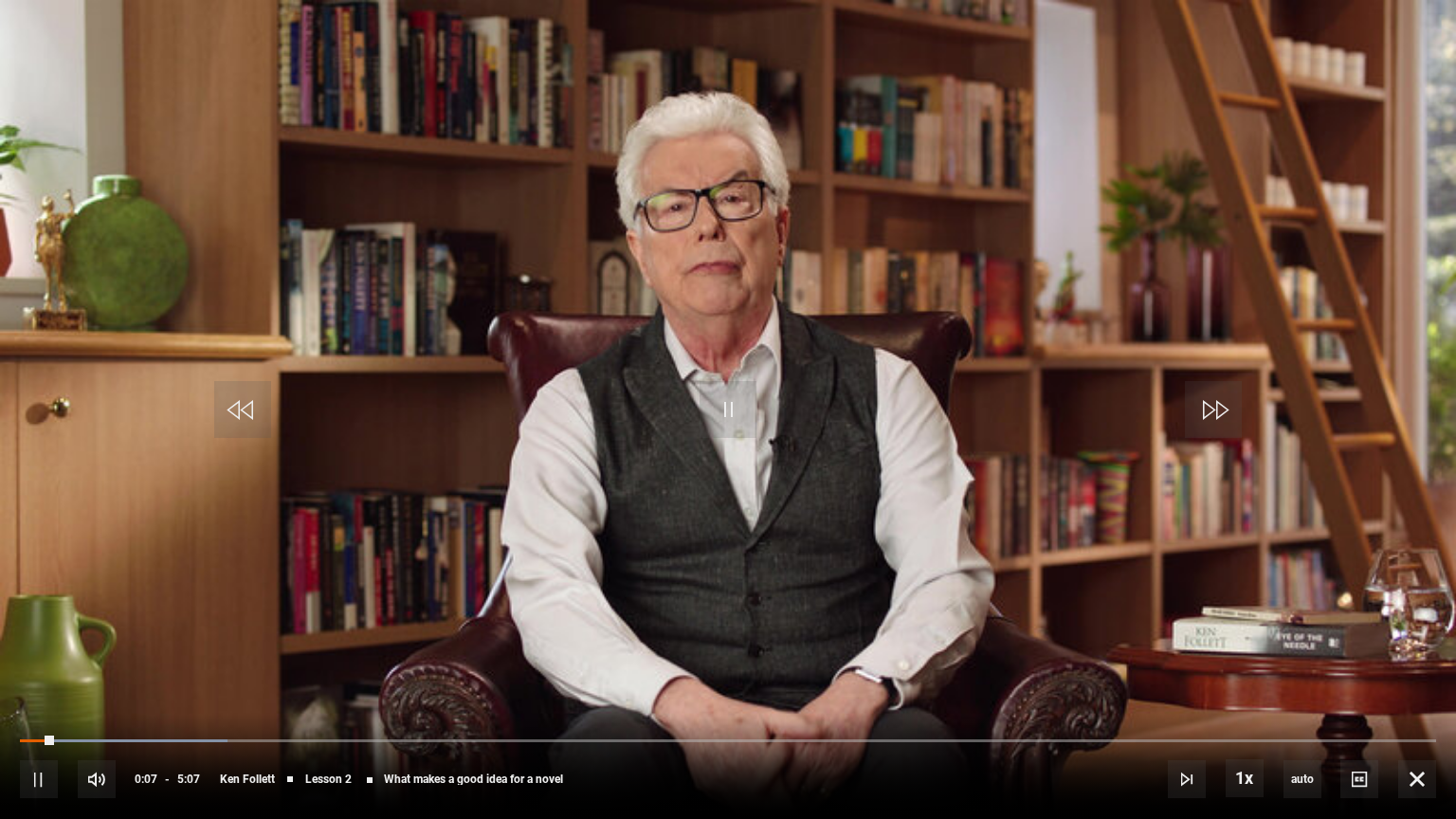 drag, startPoint x: 1297, startPoint y: 549, endPoint x: 1233, endPoint y: 734, distance: 195.7575 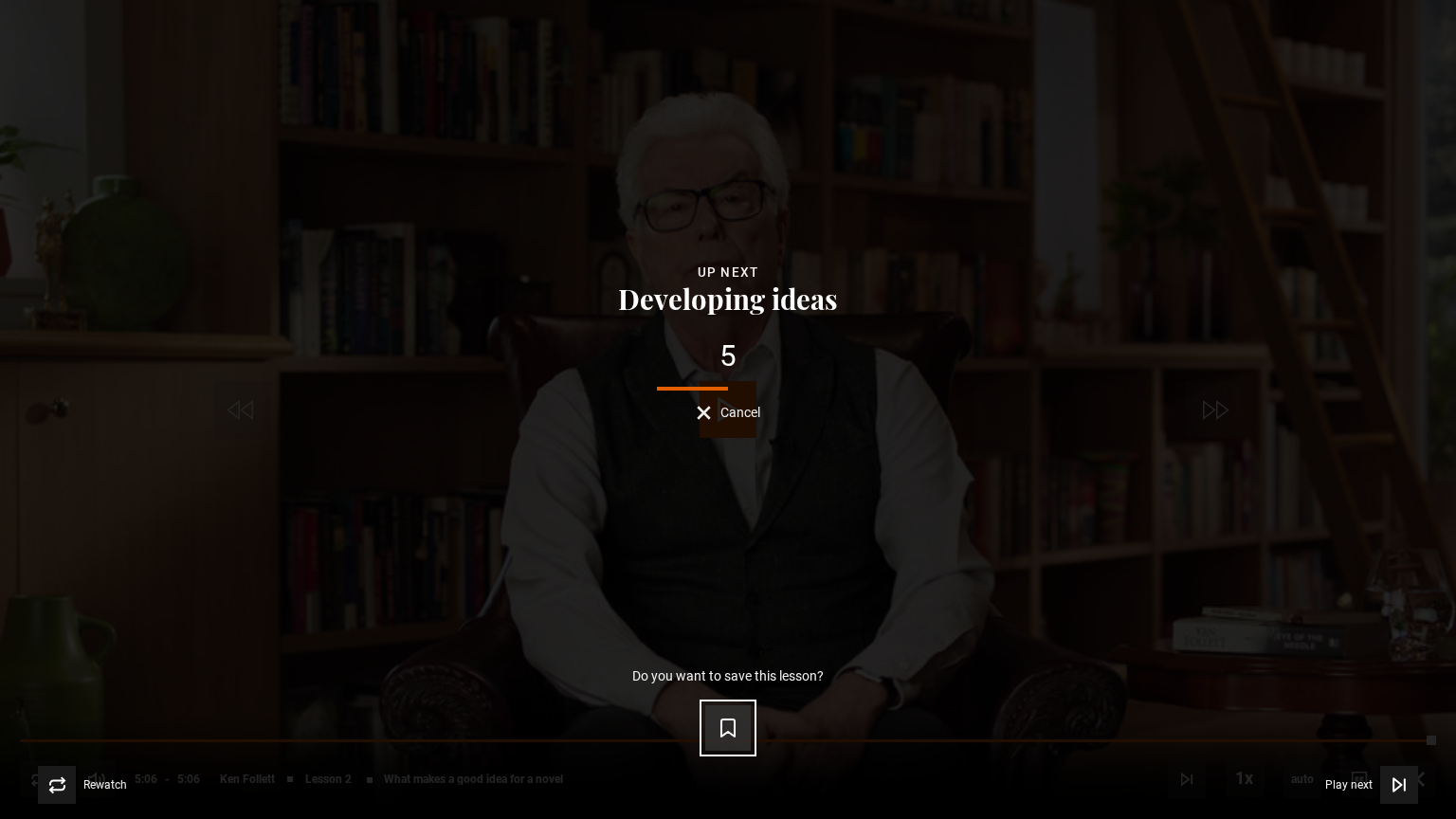 click 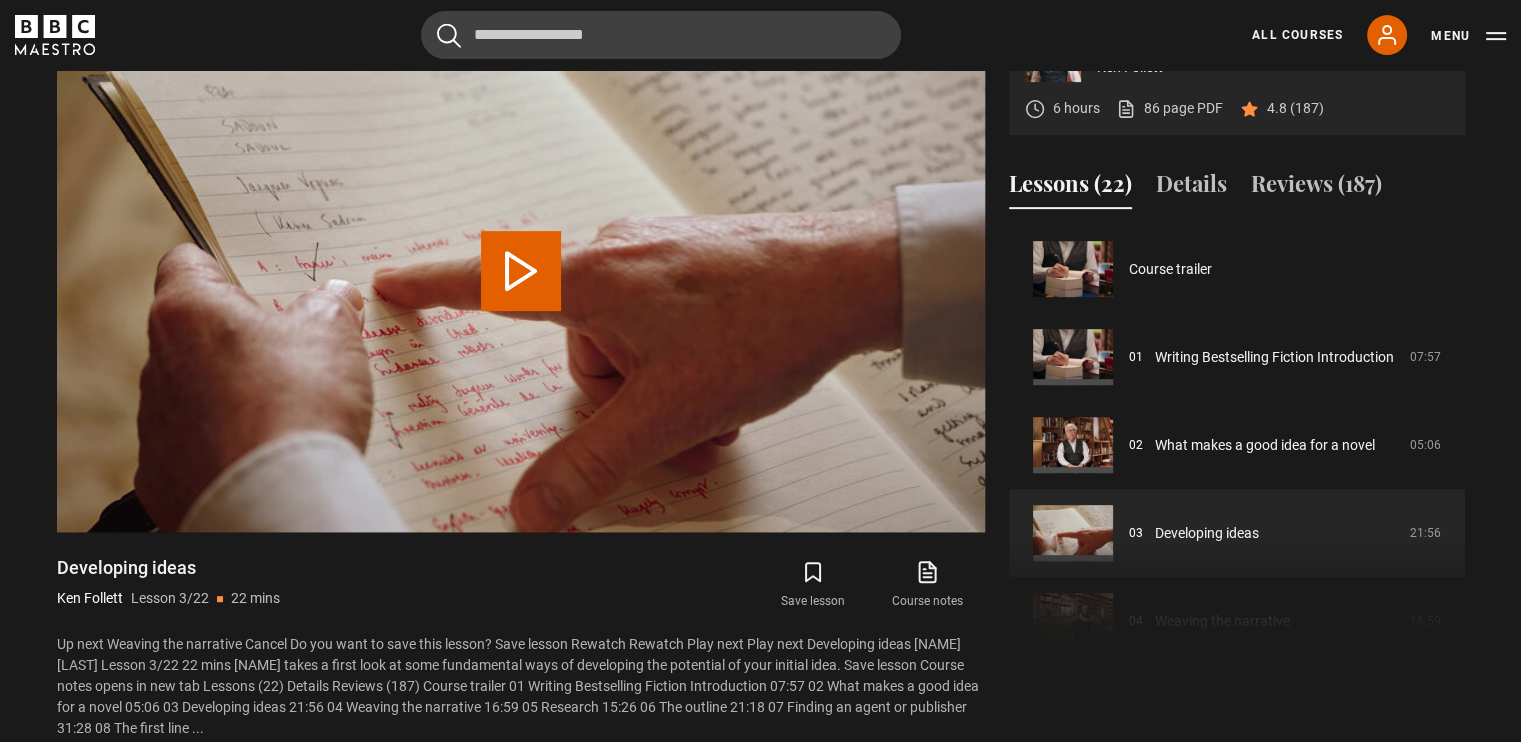 scroll, scrollTop: 176, scrollLeft: 0, axis: vertical 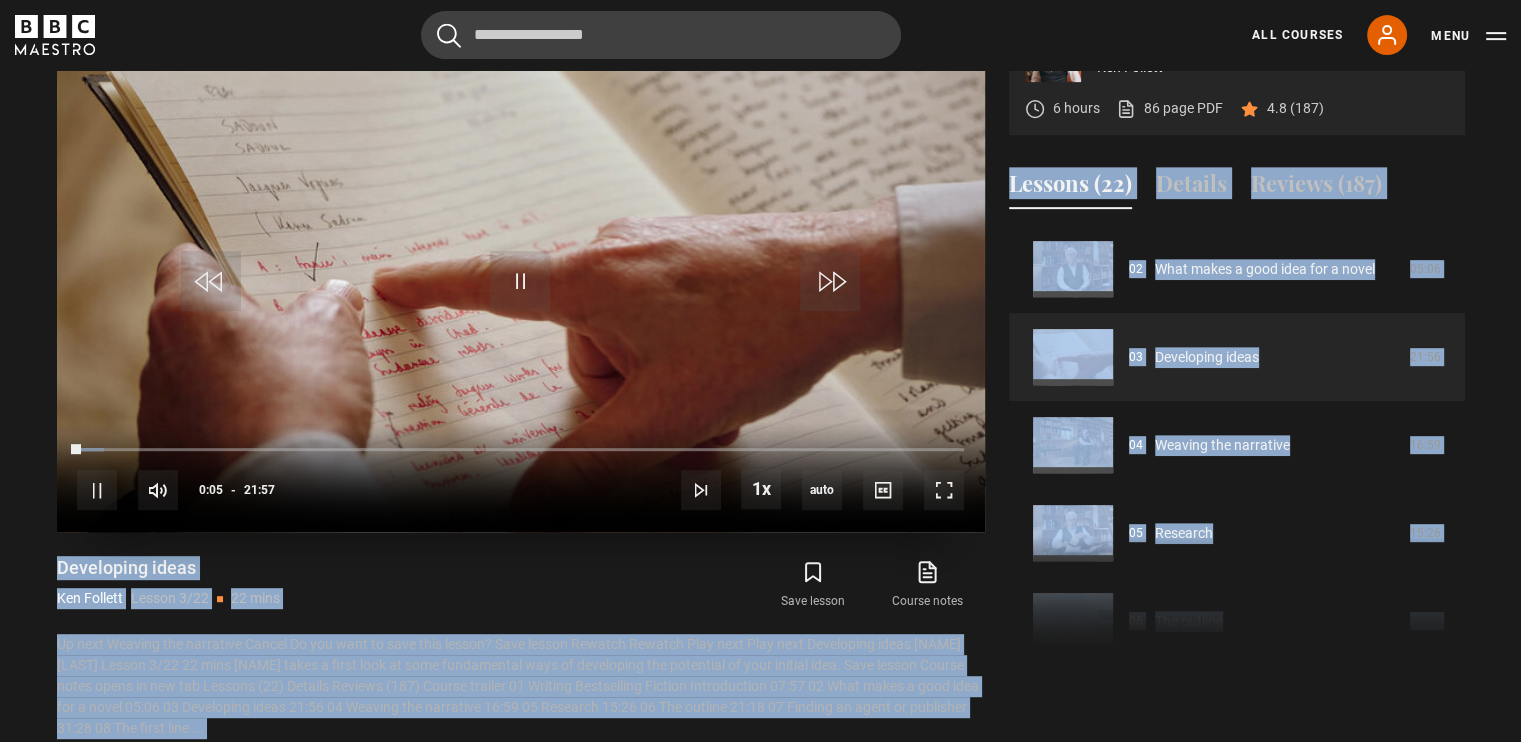 drag, startPoint x: 1199, startPoint y: 557, endPoint x: 945, endPoint y: 491, distance: 262.43475 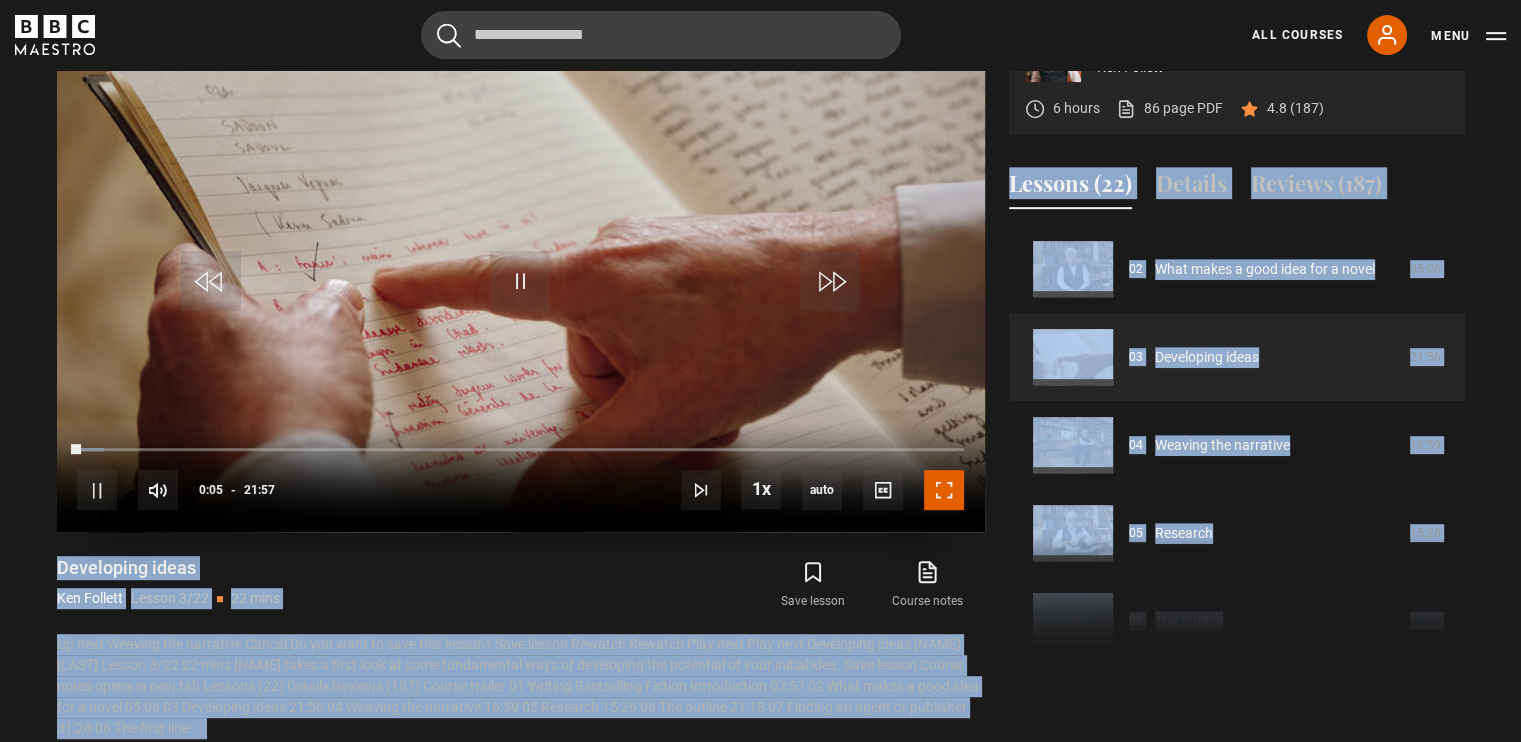 drag, startPoint x: 945, startPoint y: 491, endPoint x: 945, endPoint y: 566, distance: 75 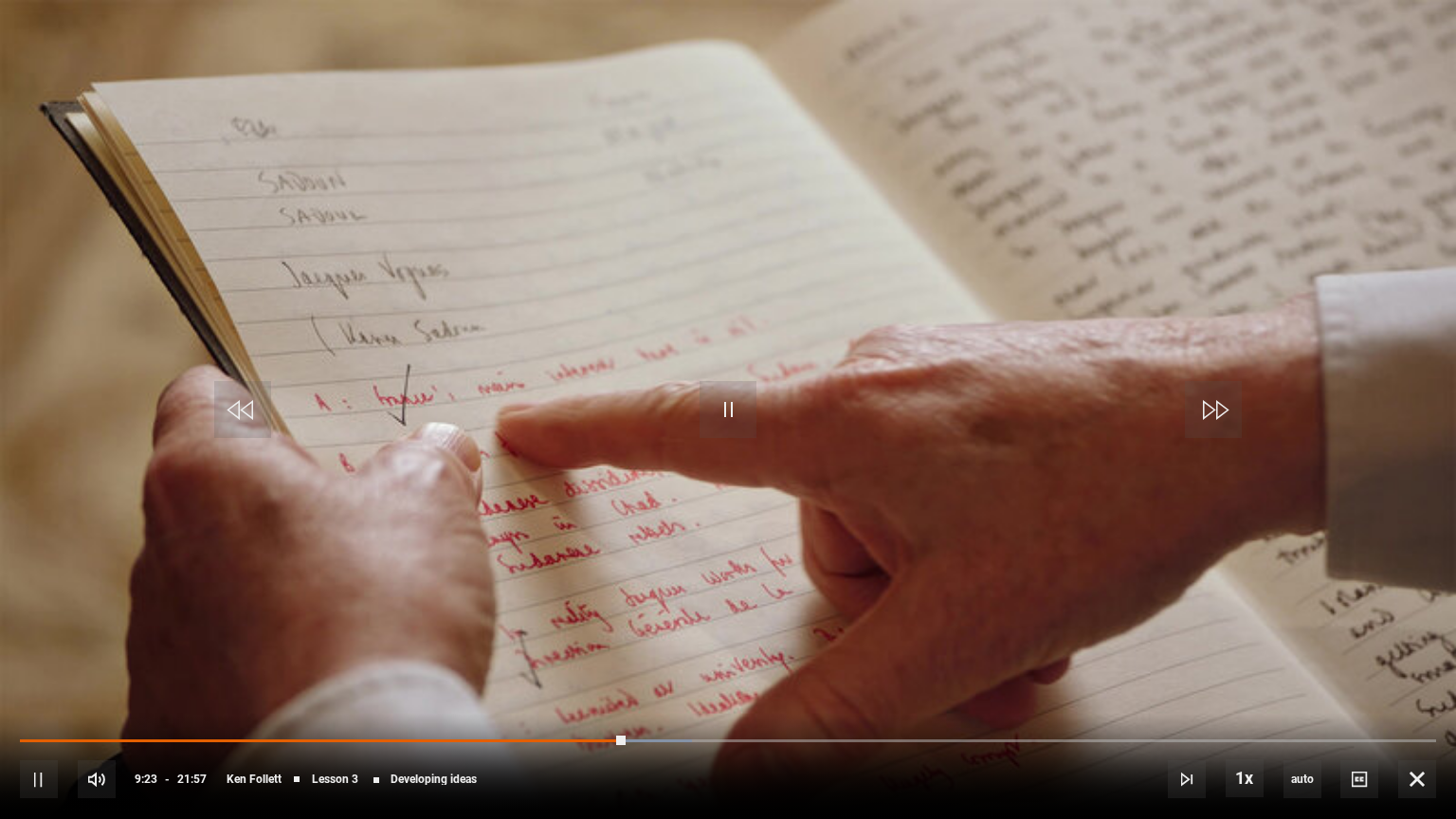 click at bounding box center [728, 410] 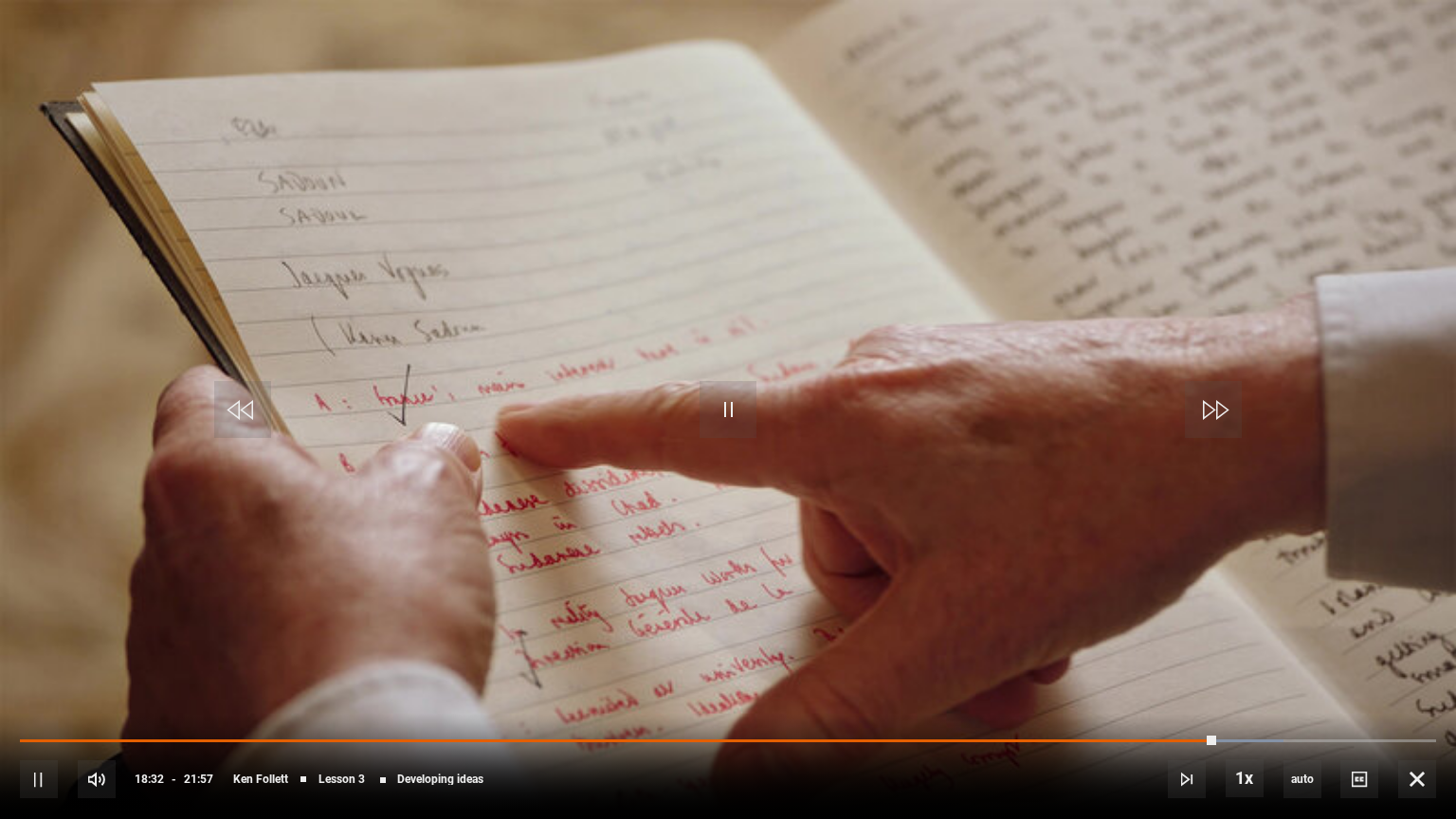 click at bounding box center (728, 410) 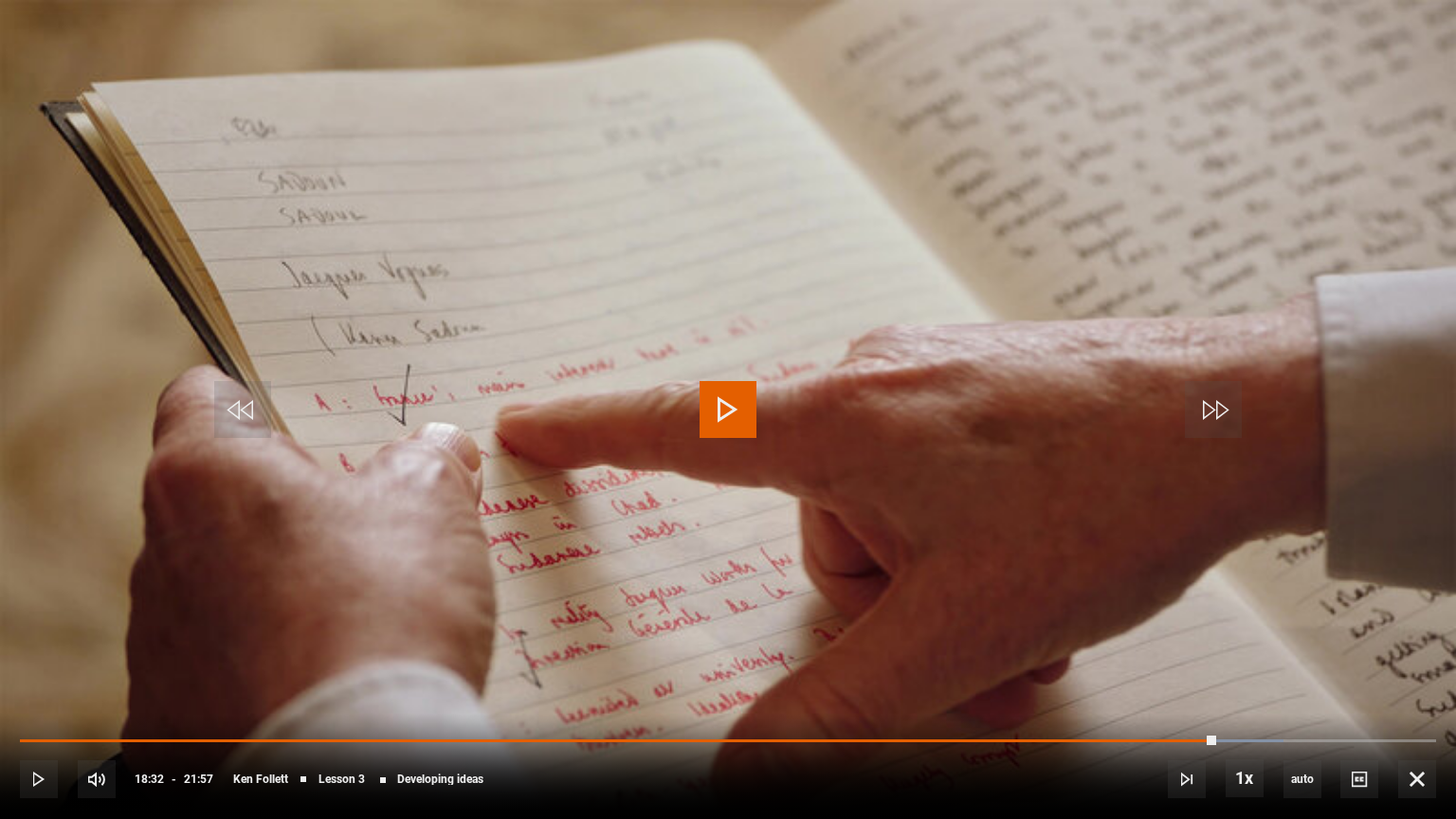 drag, startPoint x: 767, startPoint y: 574, endPoint x: 389, endPoint y: 818, distance: 449.9111 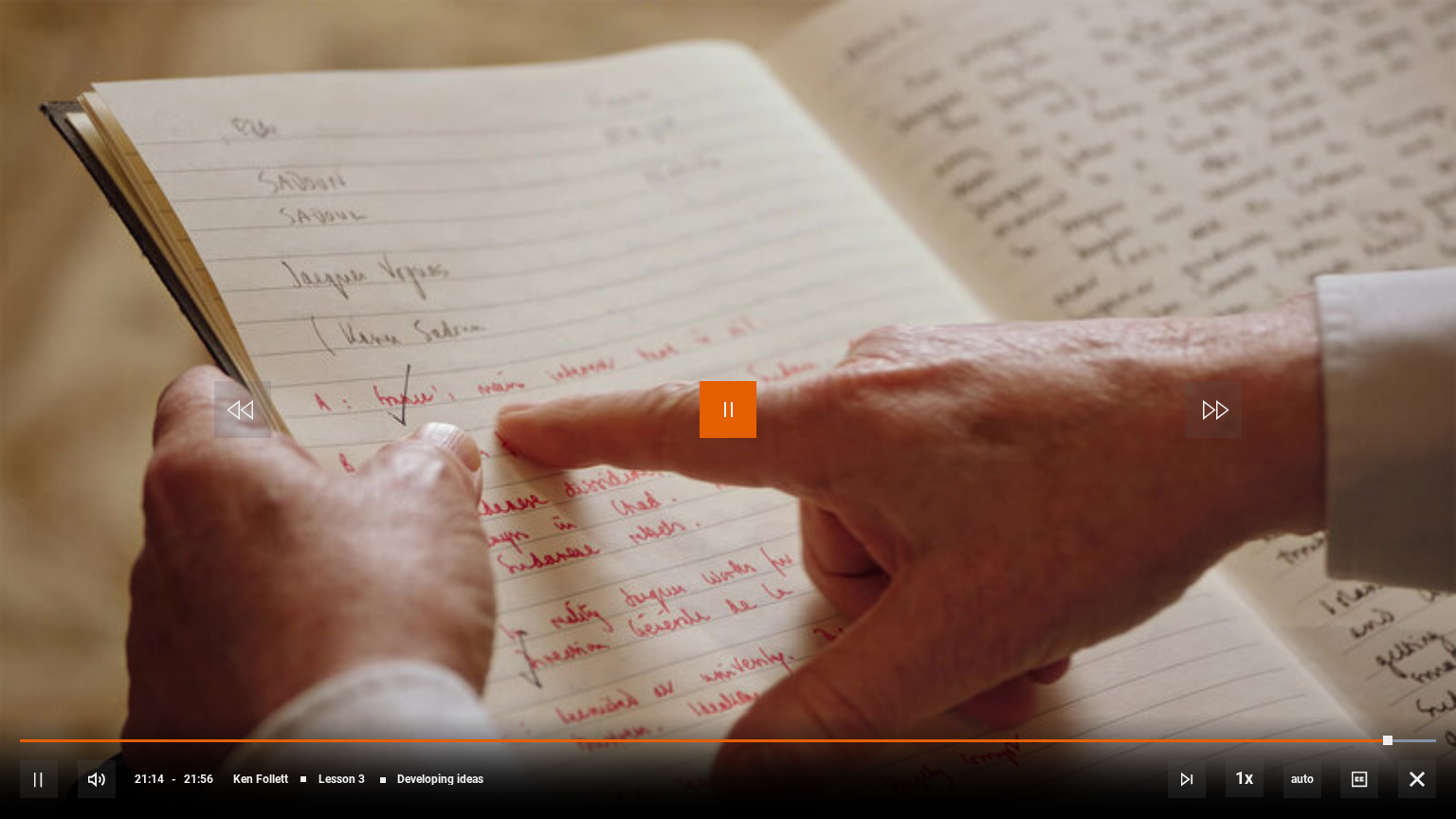 click at bounding box center [728, 410] 